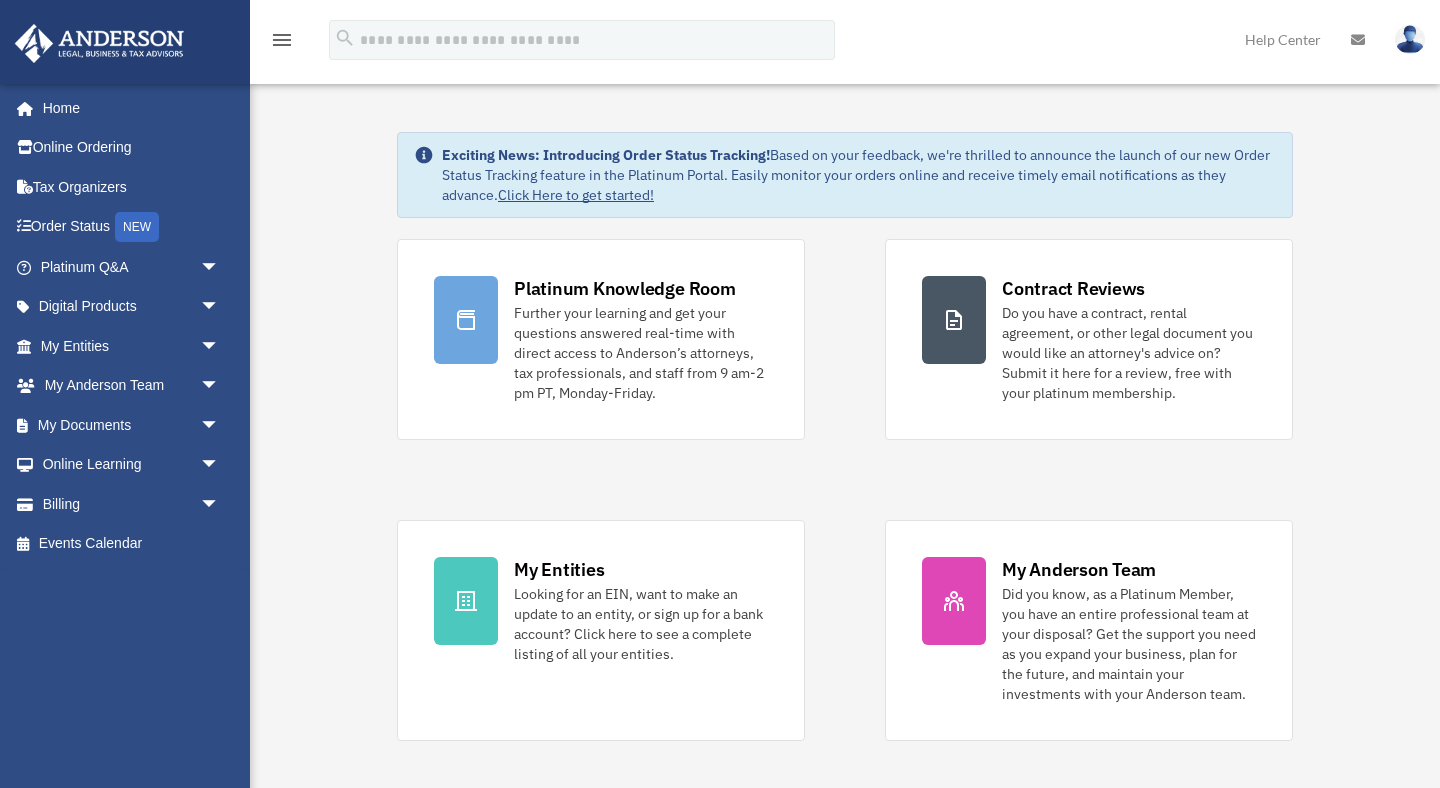 scroll, scrollTop: 0, scrollLeft: 0, axis: both 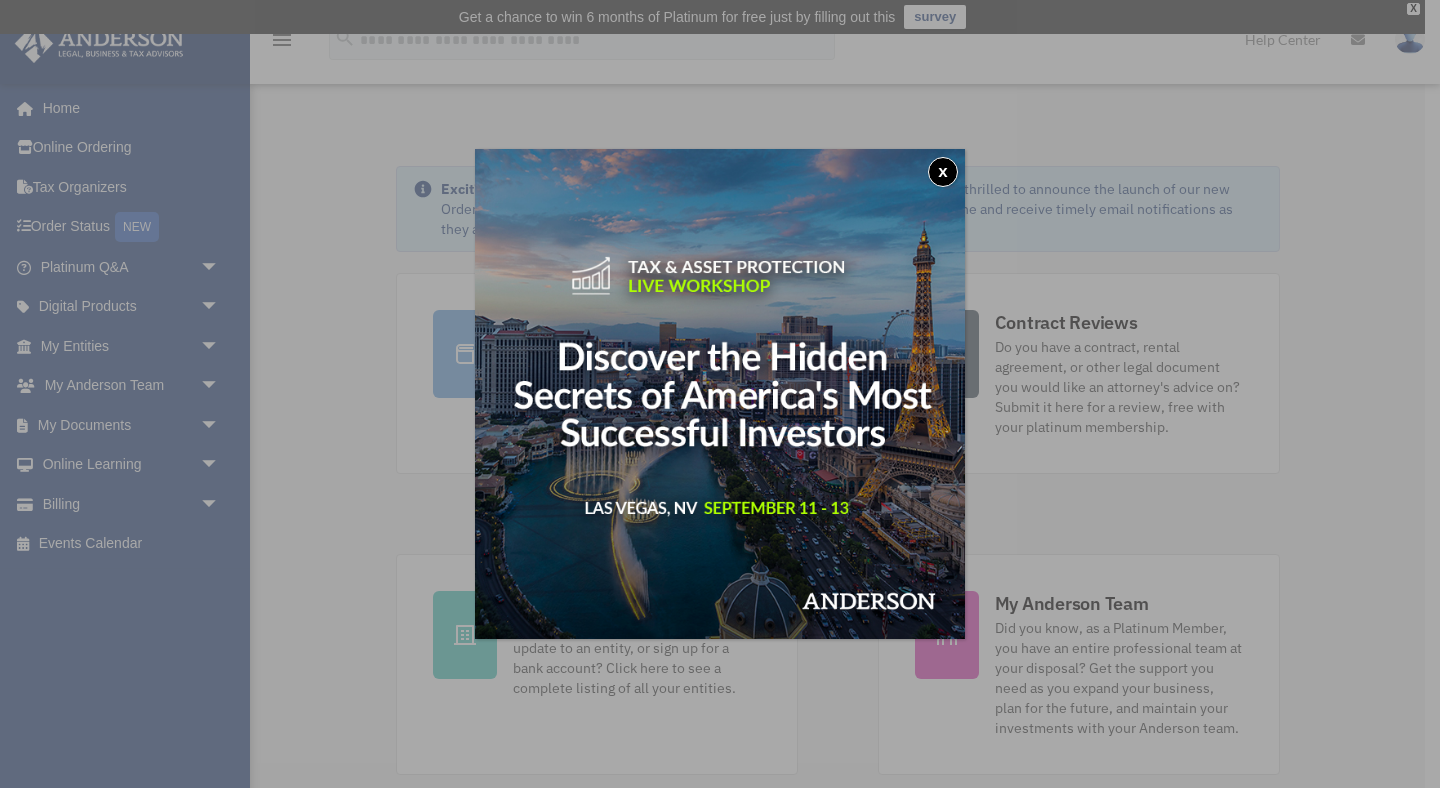 click on "x" at bounding box center [943, 172] 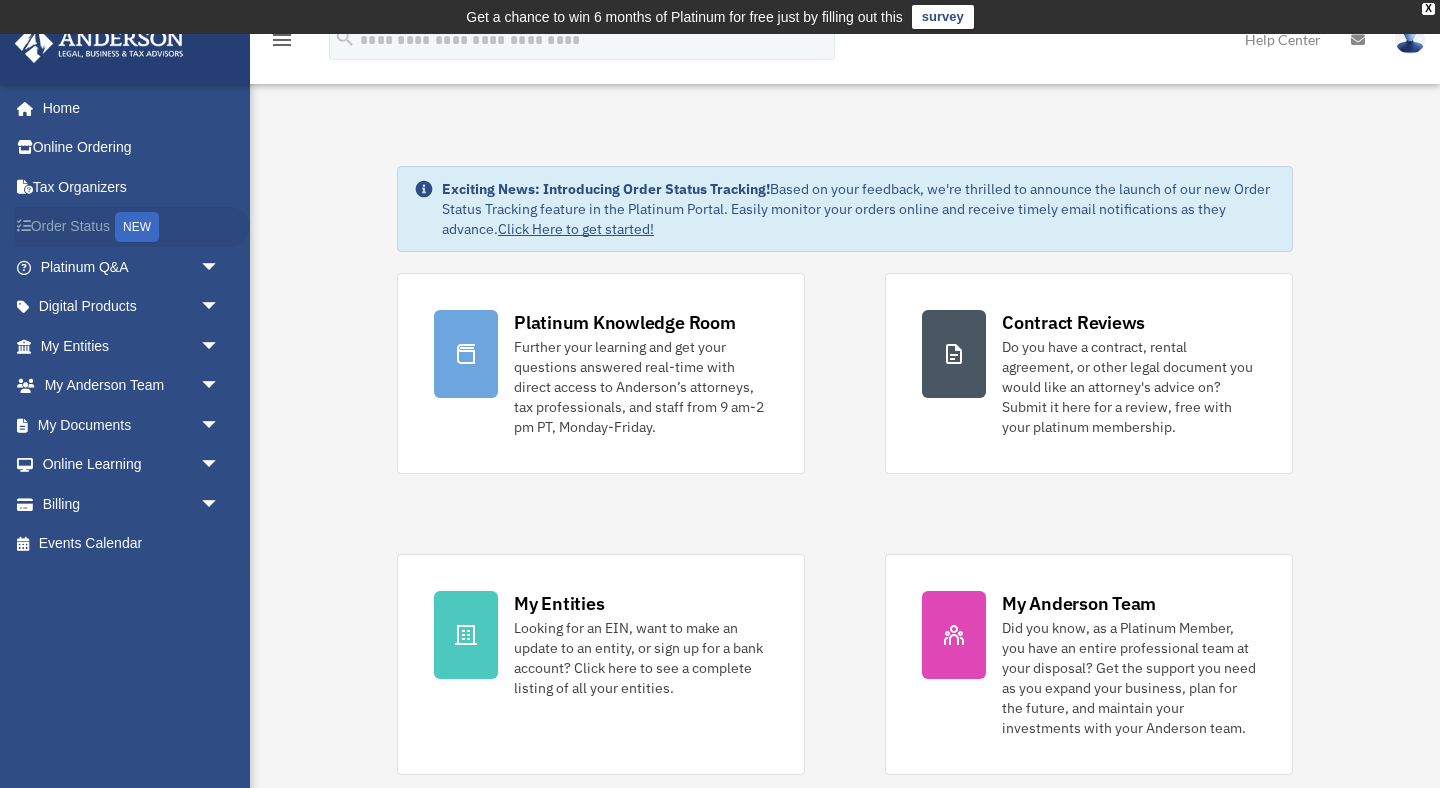 click on "Order Status  NEW" at bounding box center [132, 227] 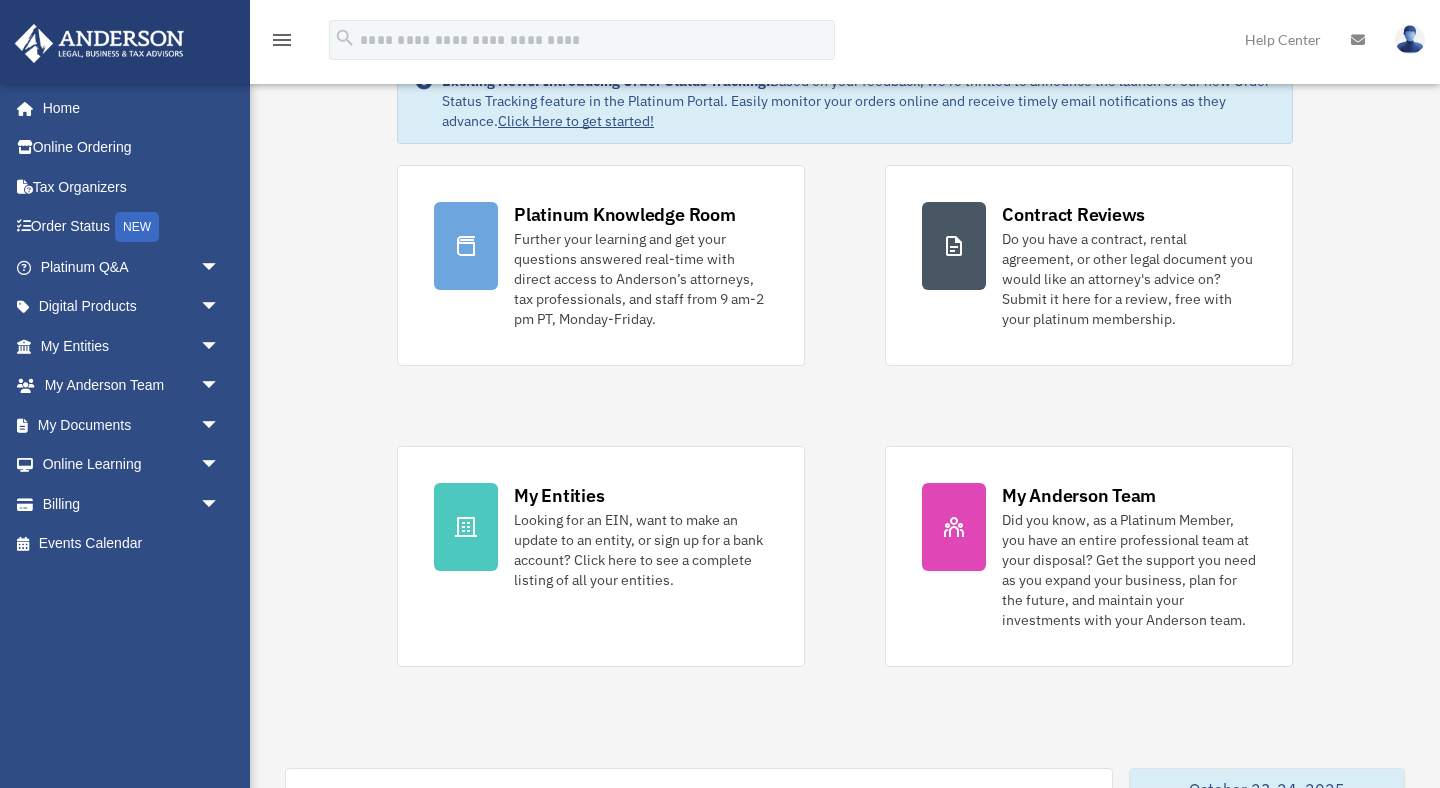 scroll, scrollTop: 91, scrollLeft: 0, axis: vertical 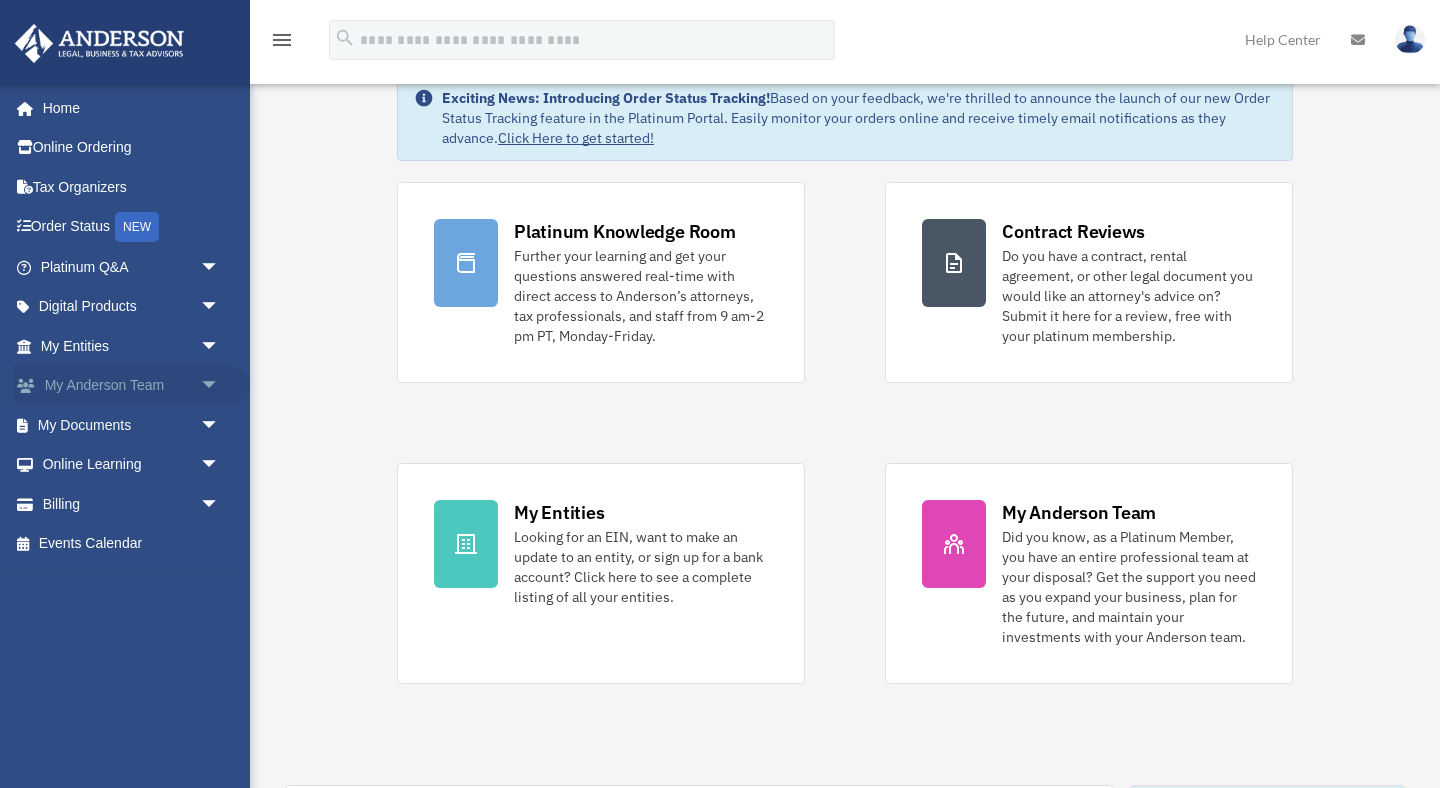 click on "My Anderson Team arrow_drop_down" at bounding box center (132, 386) 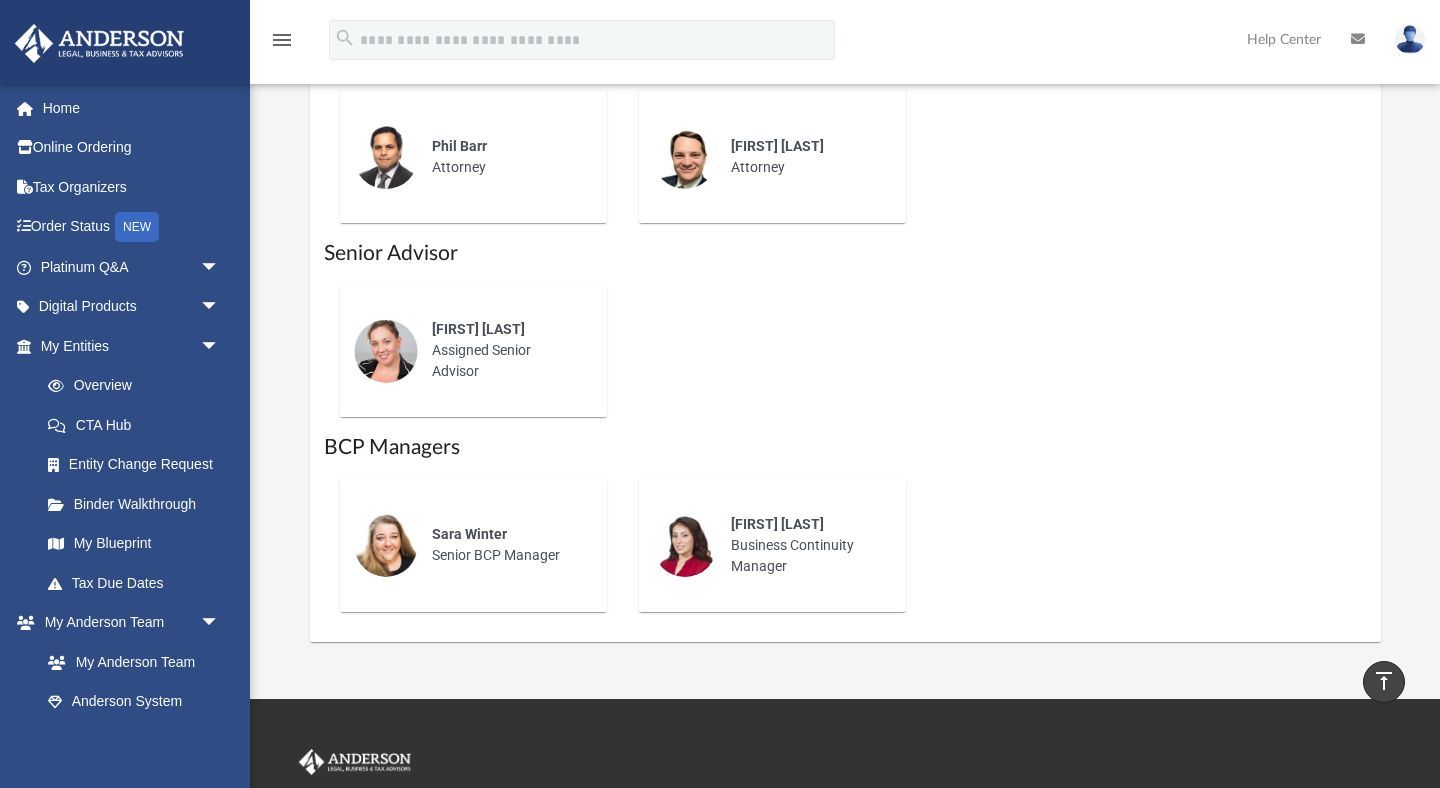scroll, scrollTop: 1276, scrollLeft: 0, axis: vertical 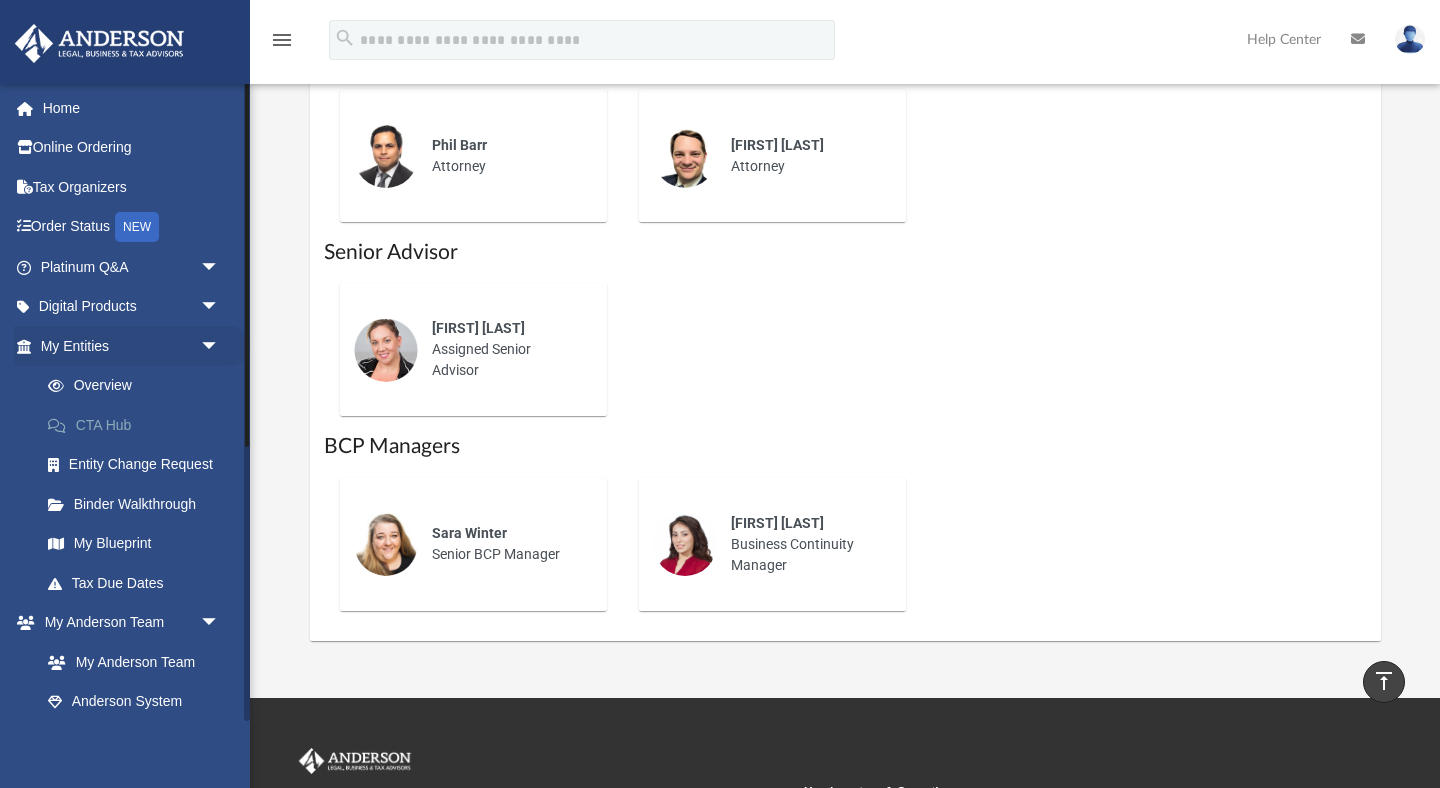 click on "CTA Hub" at bounding box center [139, 425] 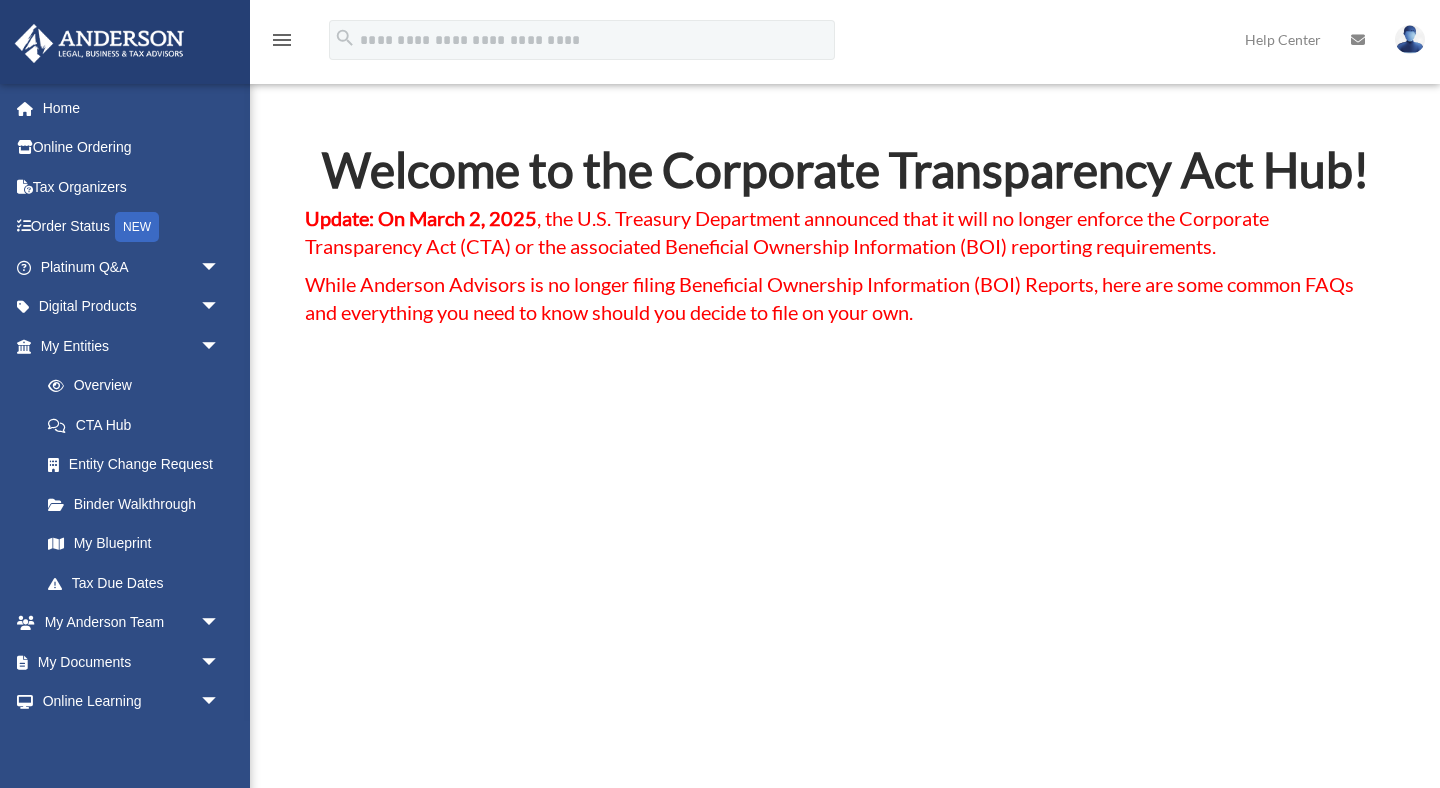 scroll, scrollTop: 0, scrollLeft: 0, axis: both 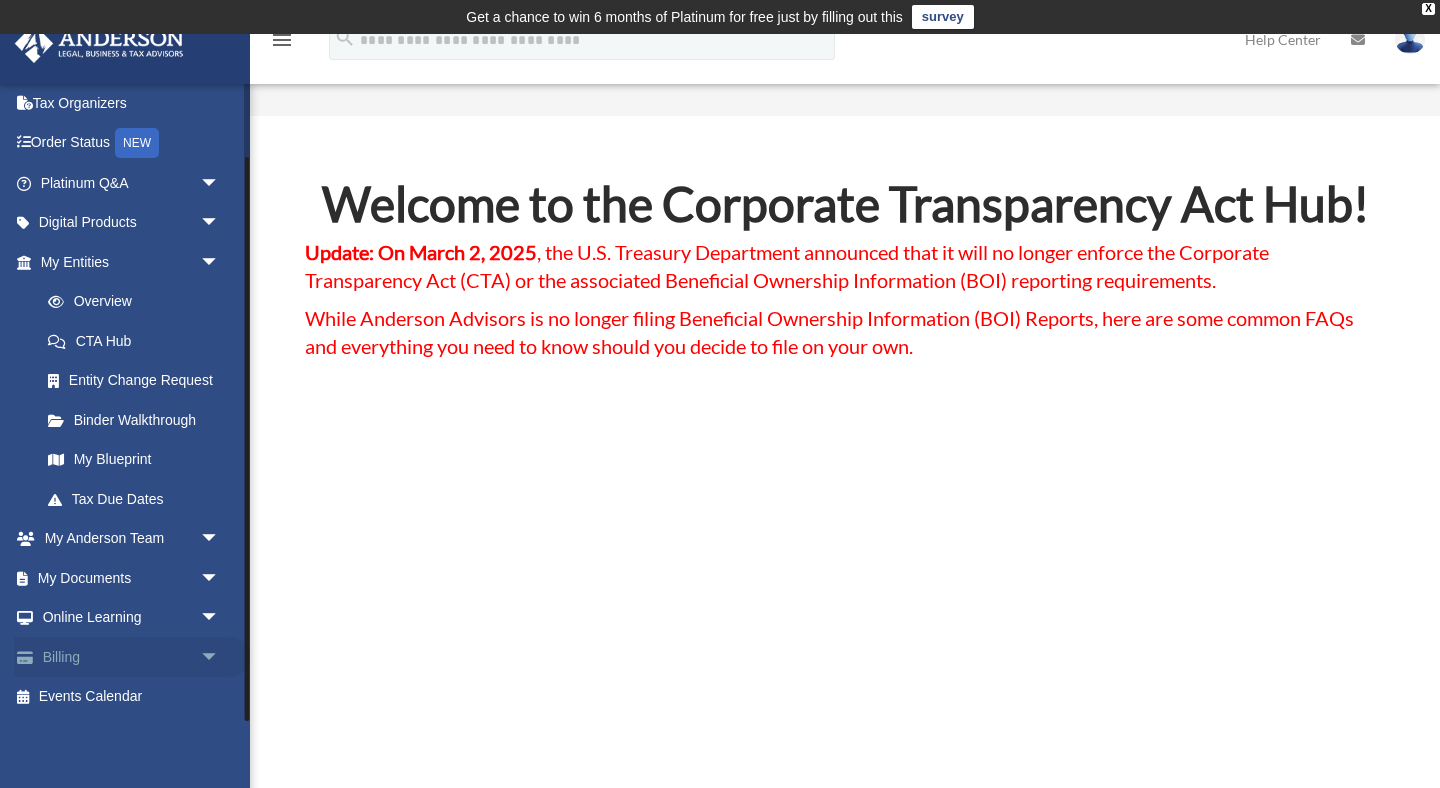 click on "Billing arrow_drop_down" at bounding box center [132, 657] 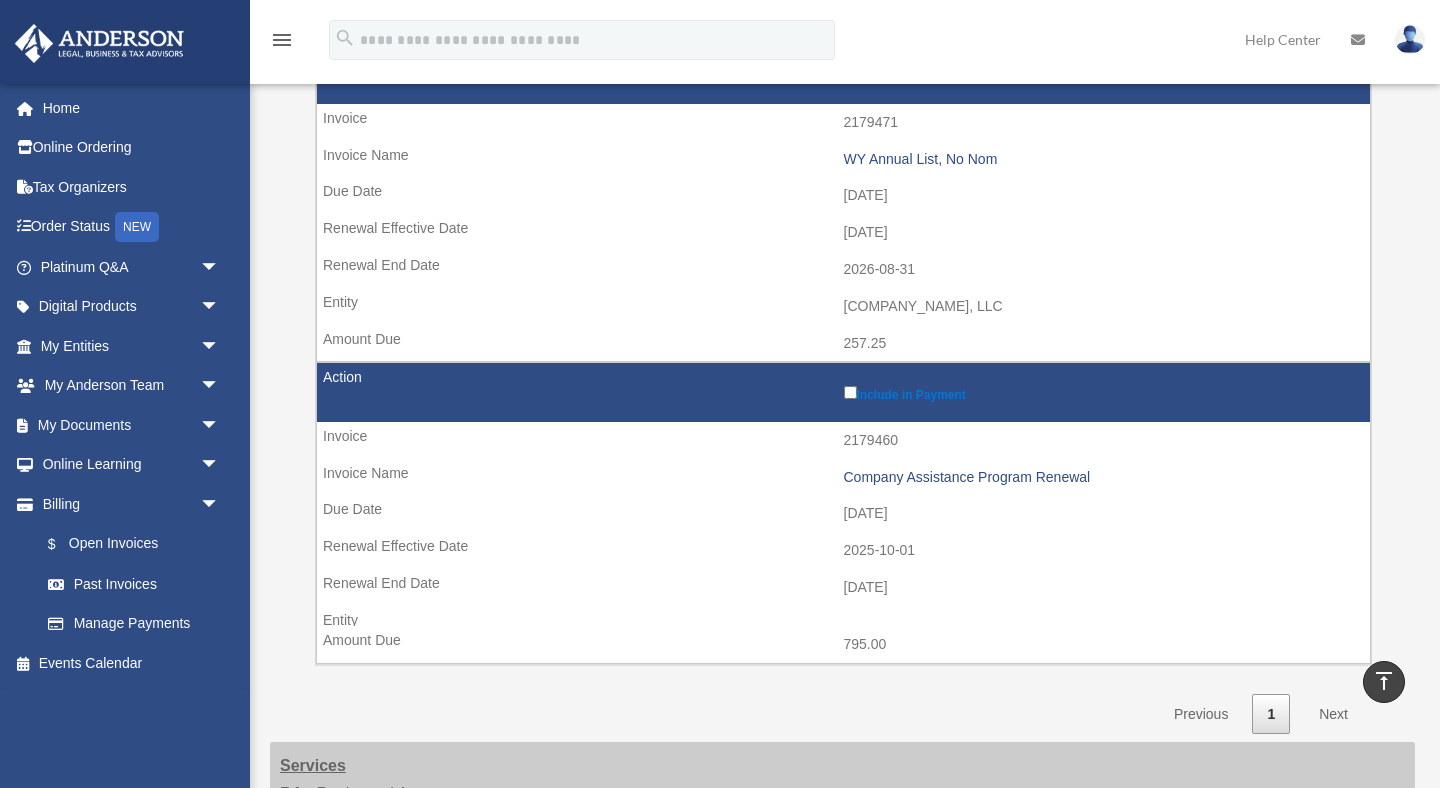 scroll, scrollTop: 664, scrollLeft: 0, axis: vertical 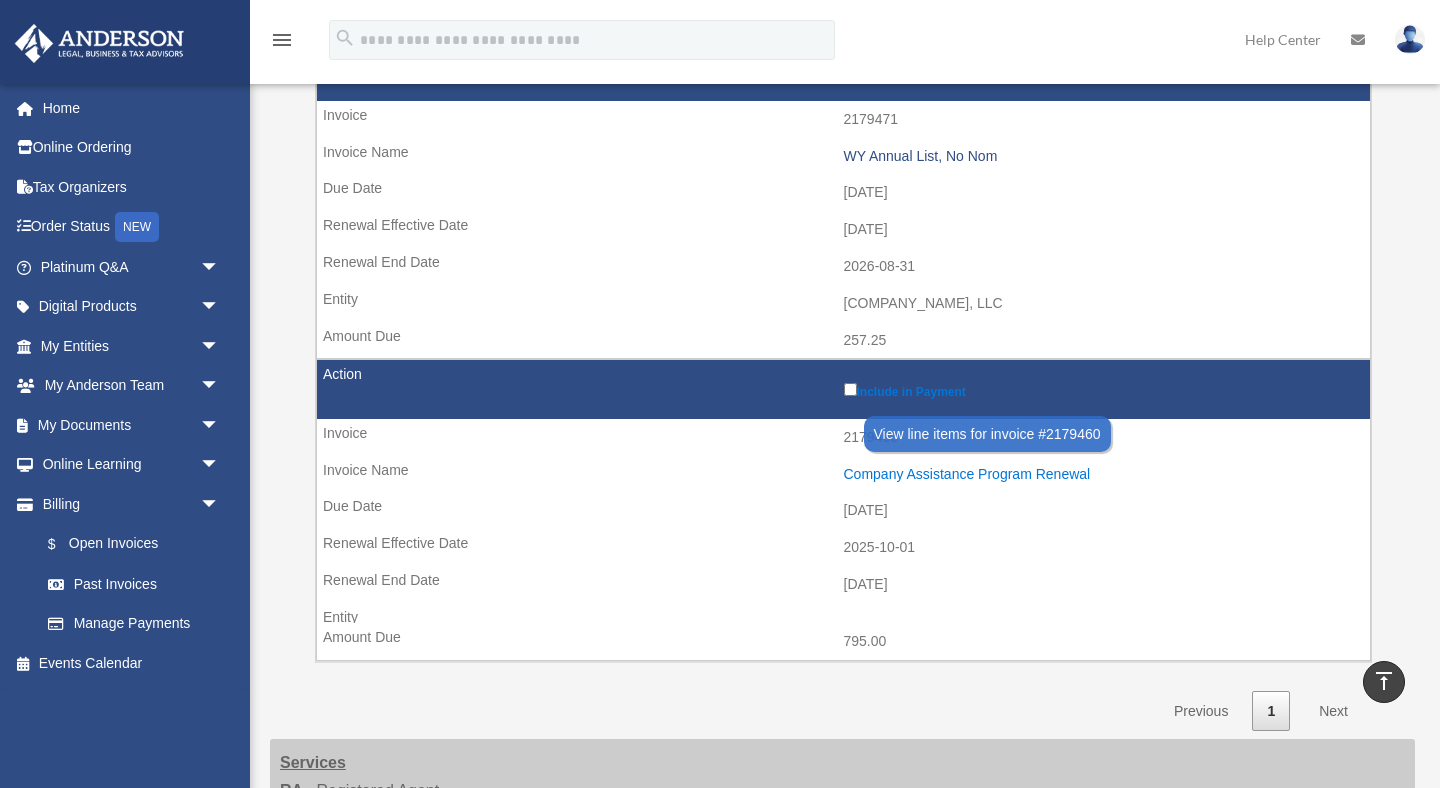 click on "Company Assistance Program Renewal" at bounding box center [1102, 474] 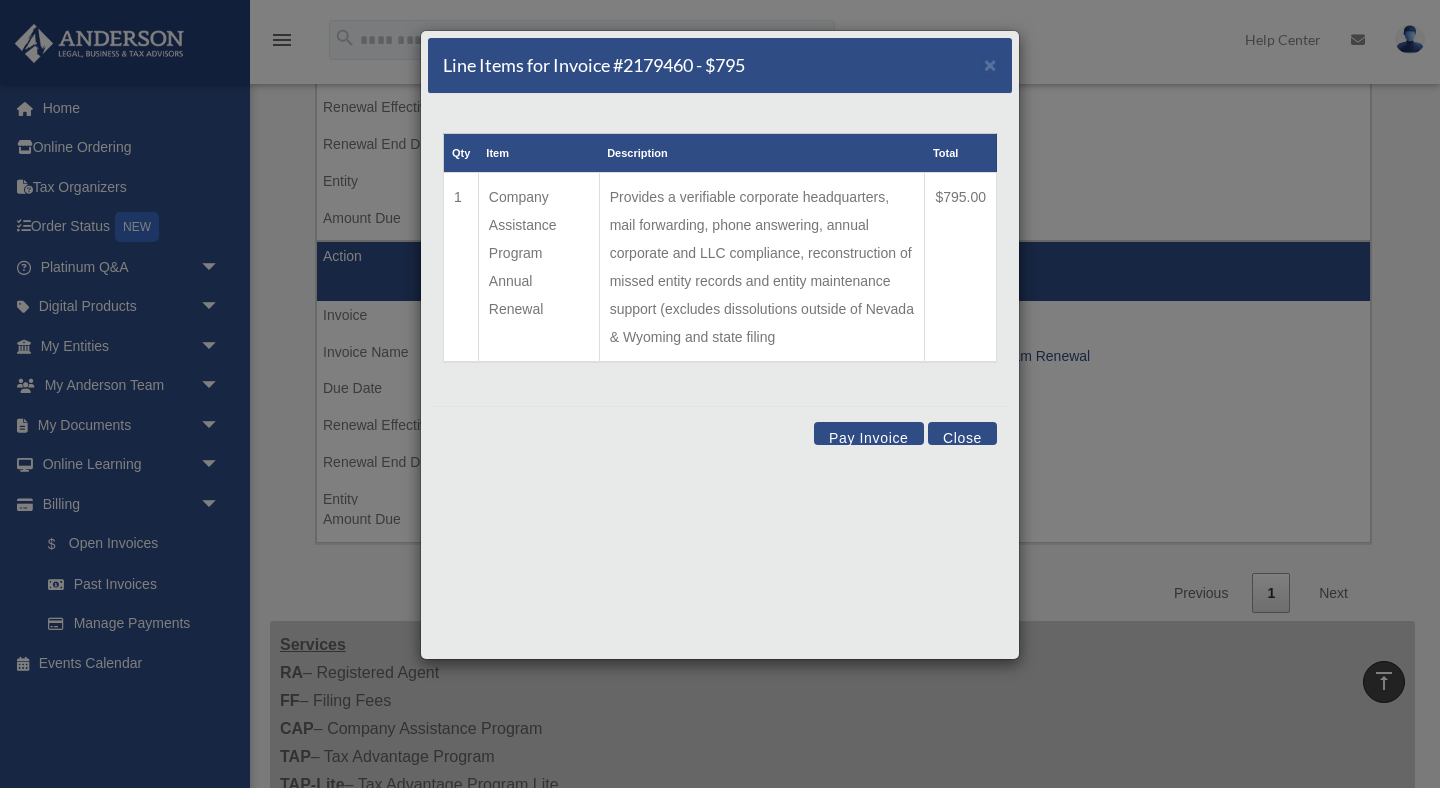 scroll, scrollTop: 769, scrollLeft: 0, axis: vertical 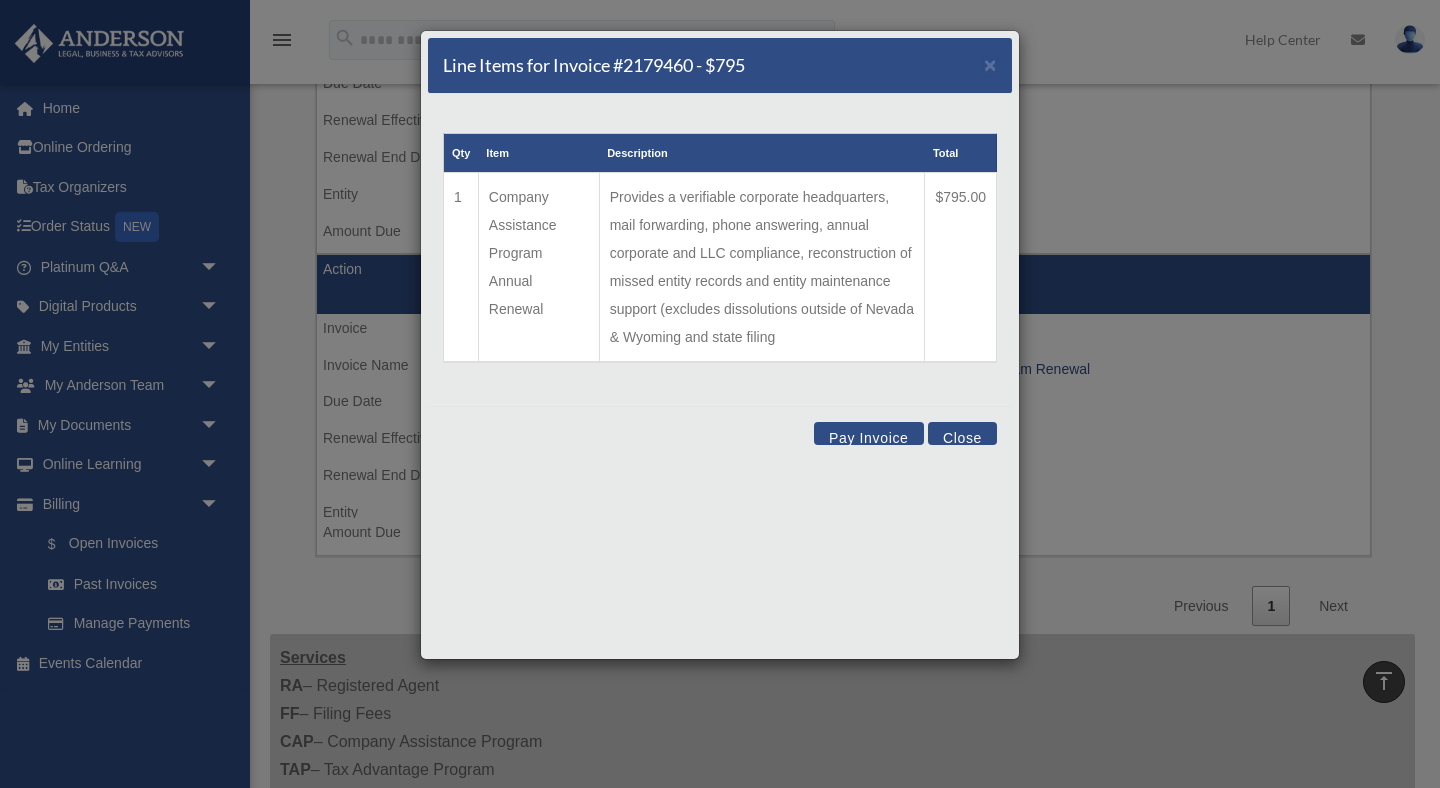 click on "Close" at bounding box center [962, 433] 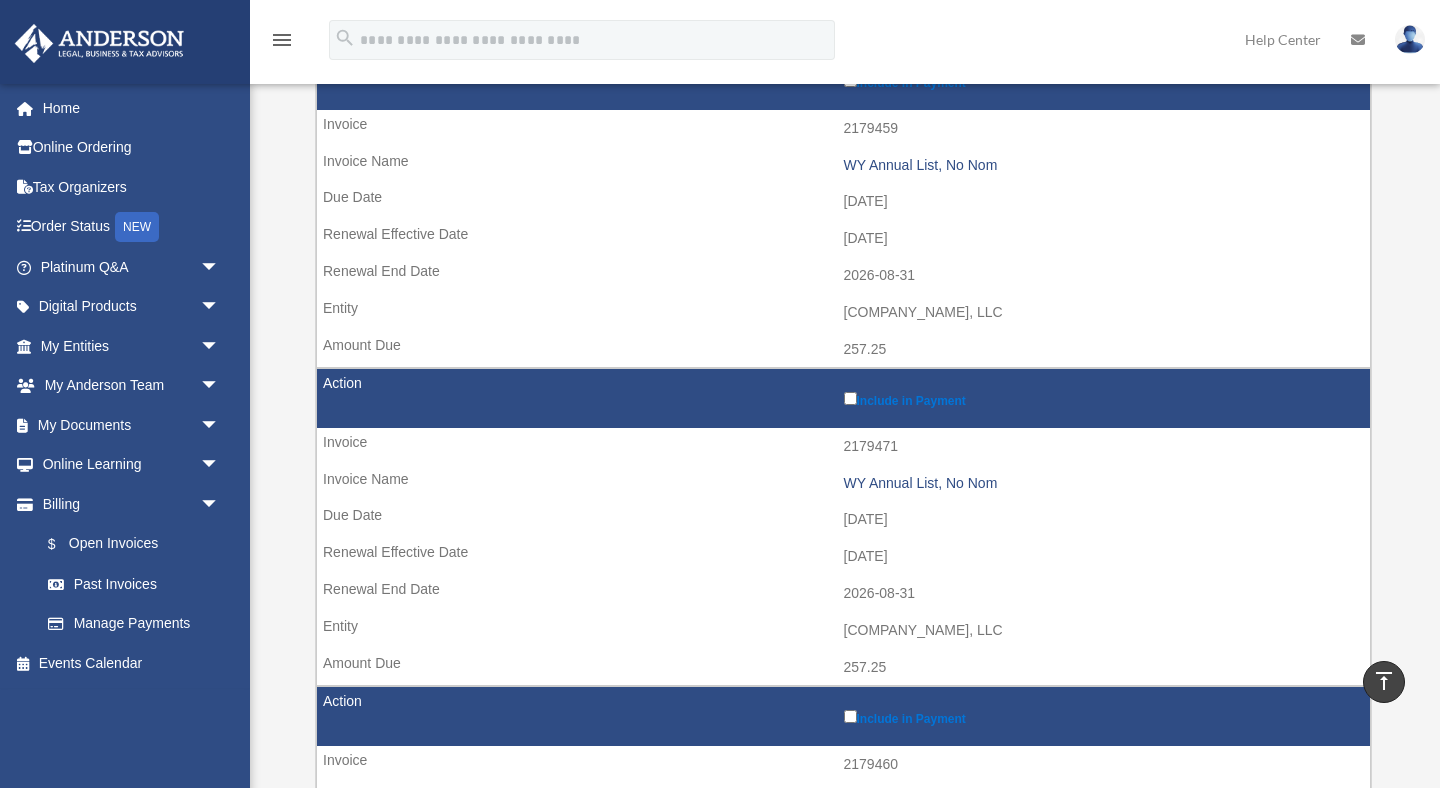 scroll, scrollTop: 297, scrollLeft: 0, axis: vertical 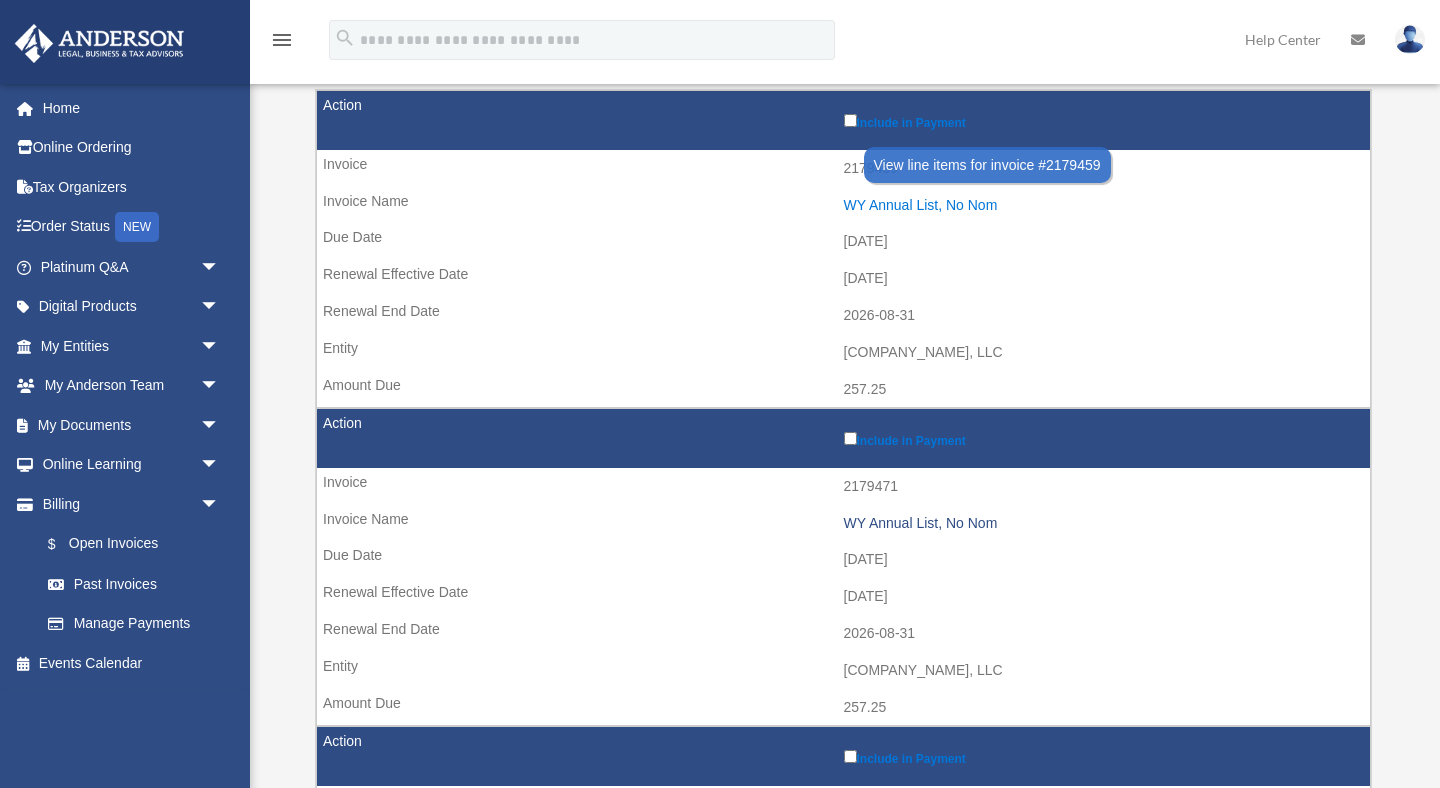 click on "WY Annual List, No Nom" at bounding box center [1102, 205] 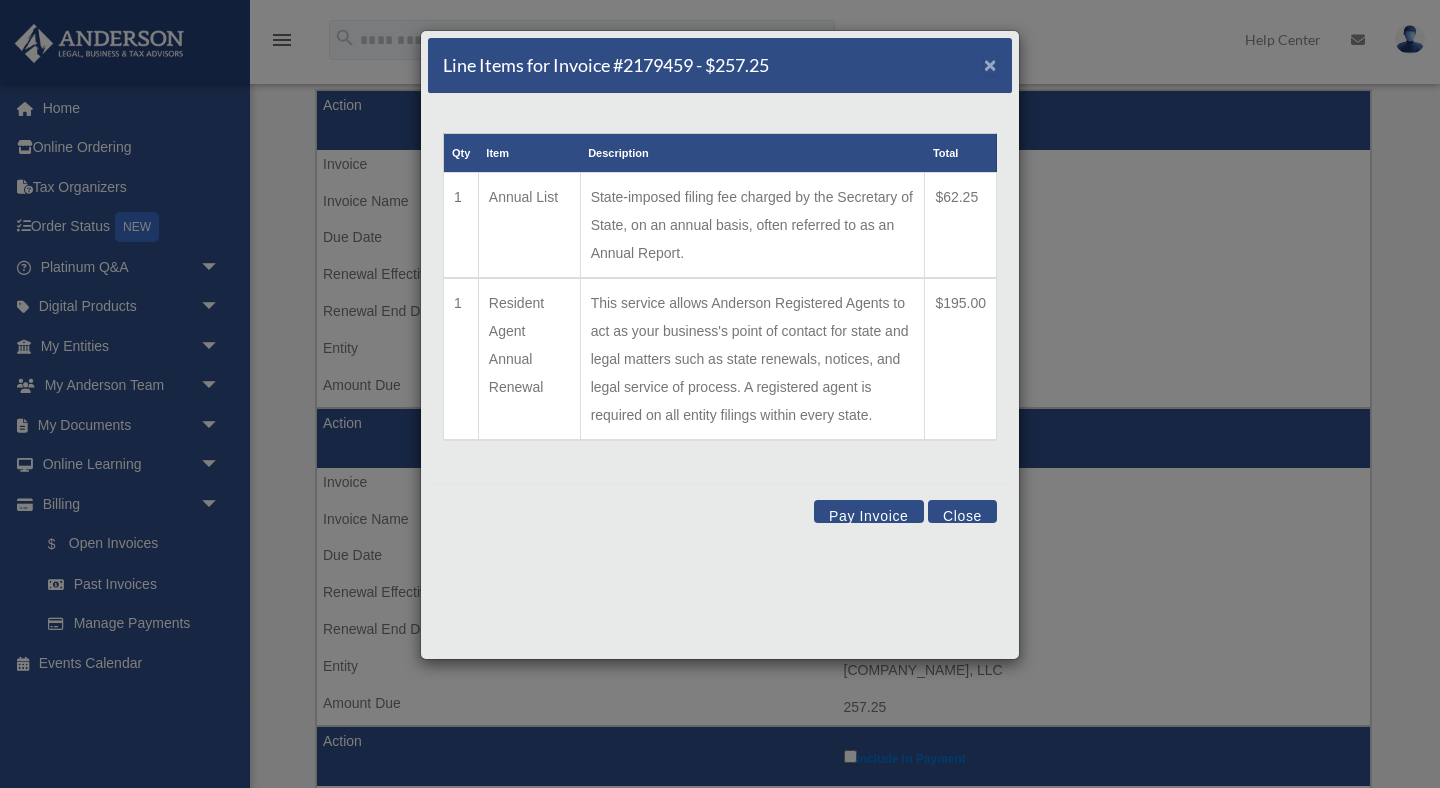 click on "×" at bounding box center (990, 64) 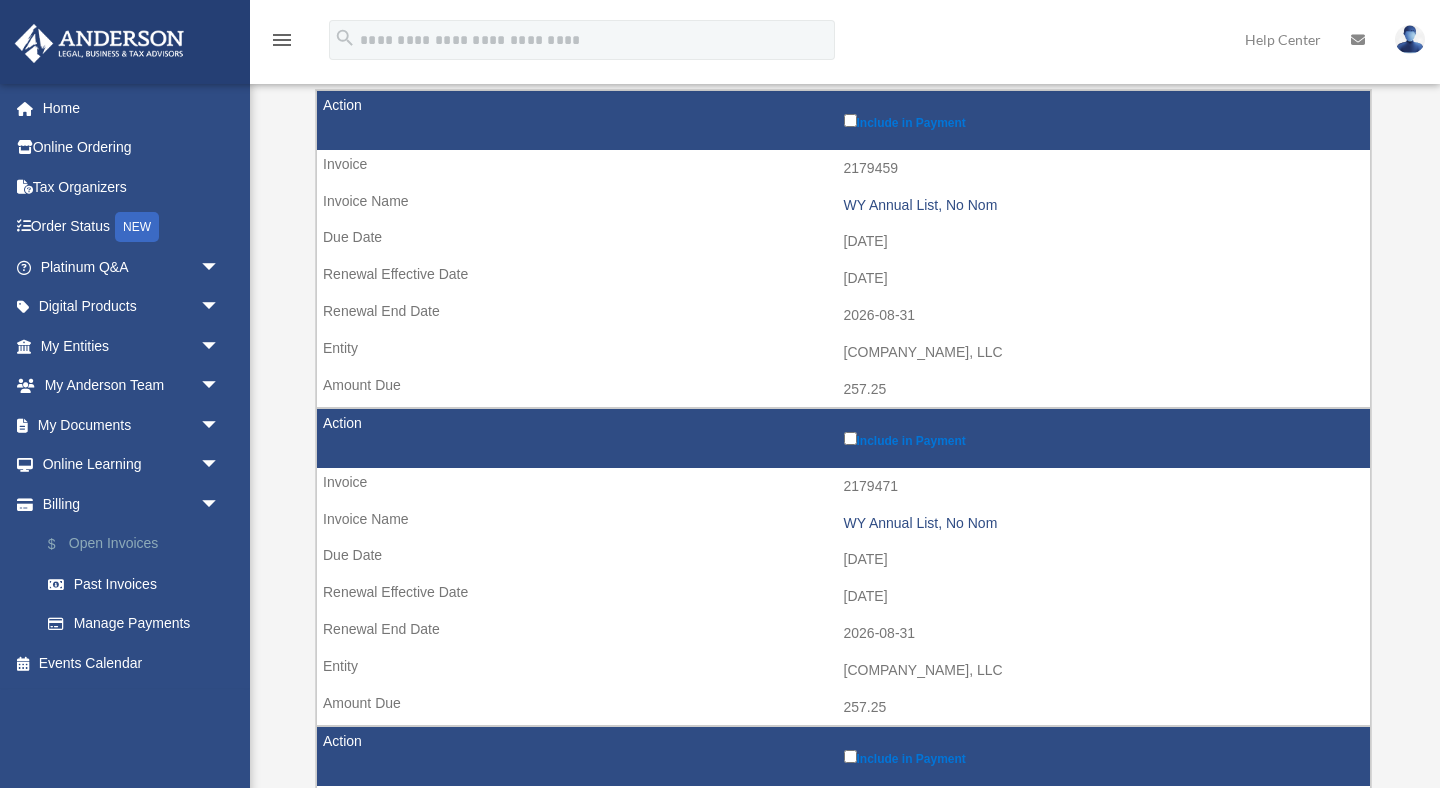 click on "$ Open Invoices" at bounding box center [139, 544] 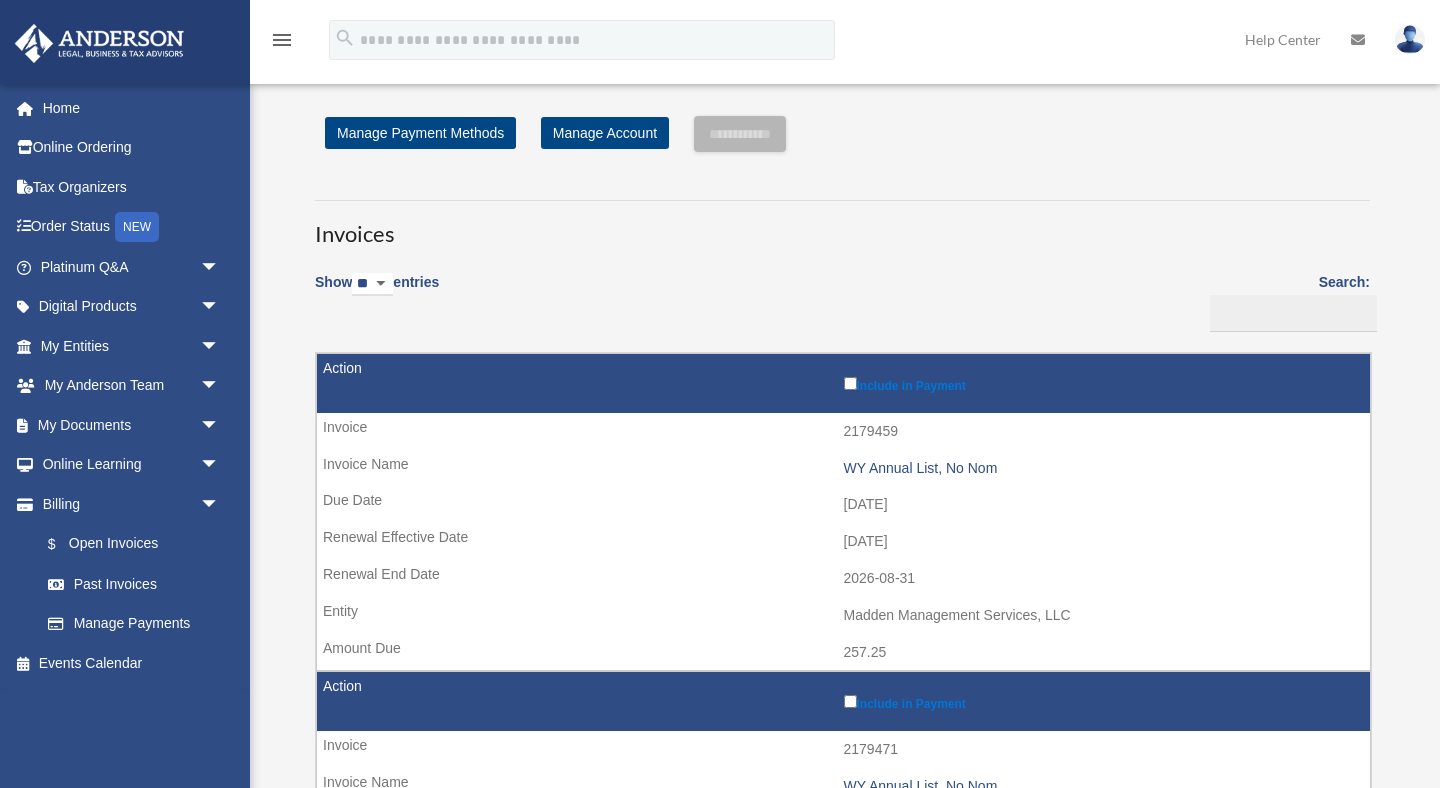 scroll, scrollTop: 0, scrollLeft: 0, axis: both 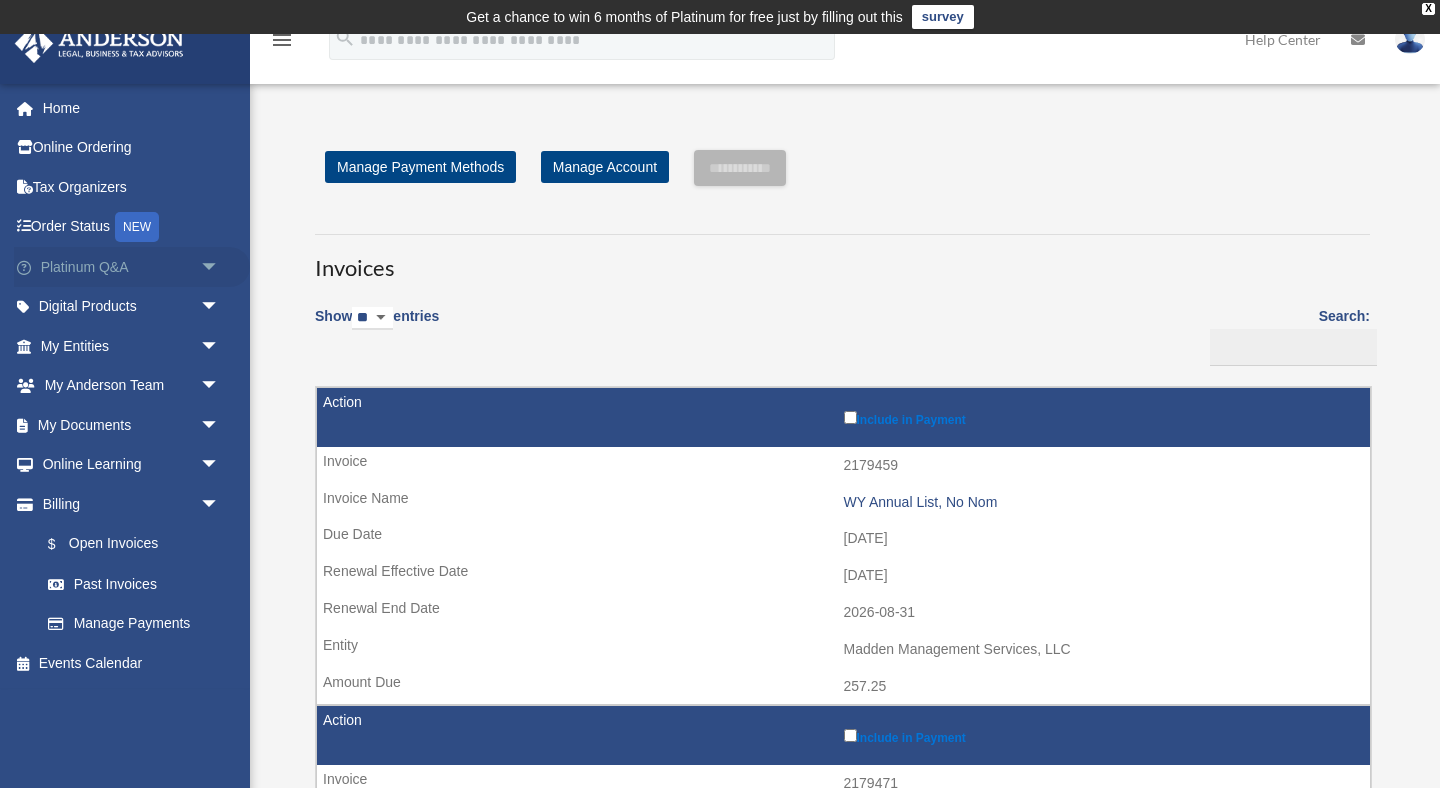 click on "Platinum Q&A arrow_drop_down" at bounding box center [132, 267] 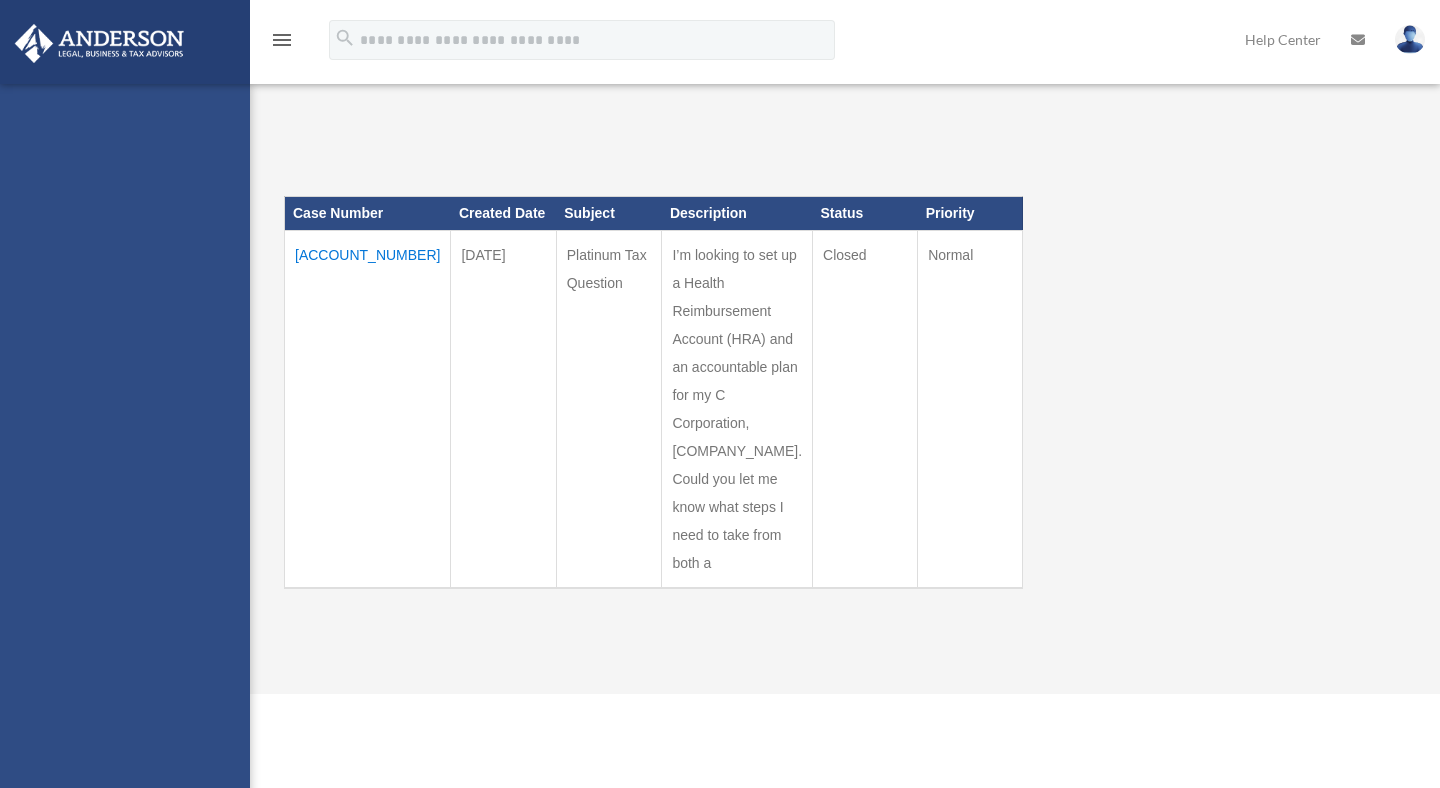 scroll, scrollTop: 0, scrollLeft: 0, axis: both 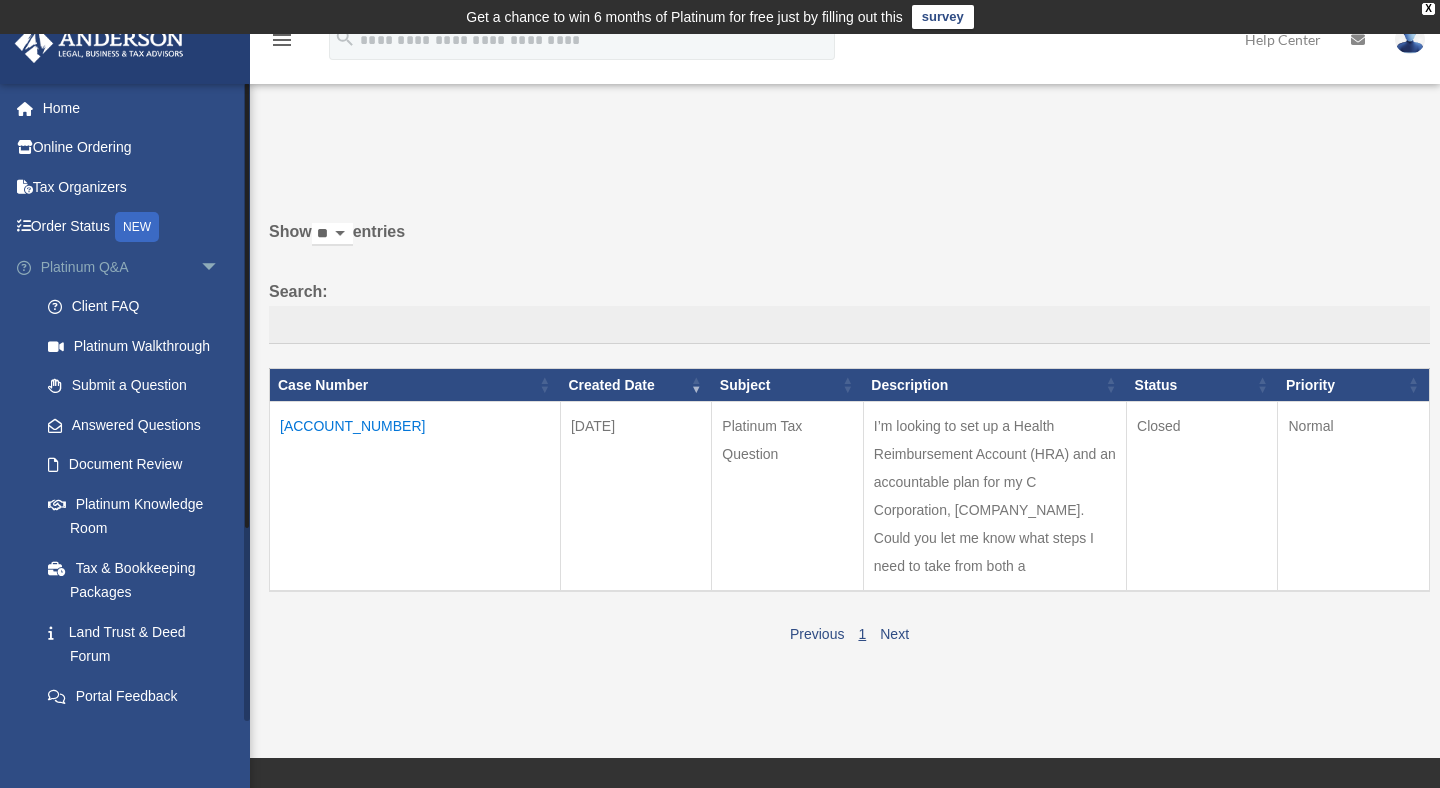 click on "arrow_drop_down" at bounding box center (220, 267) 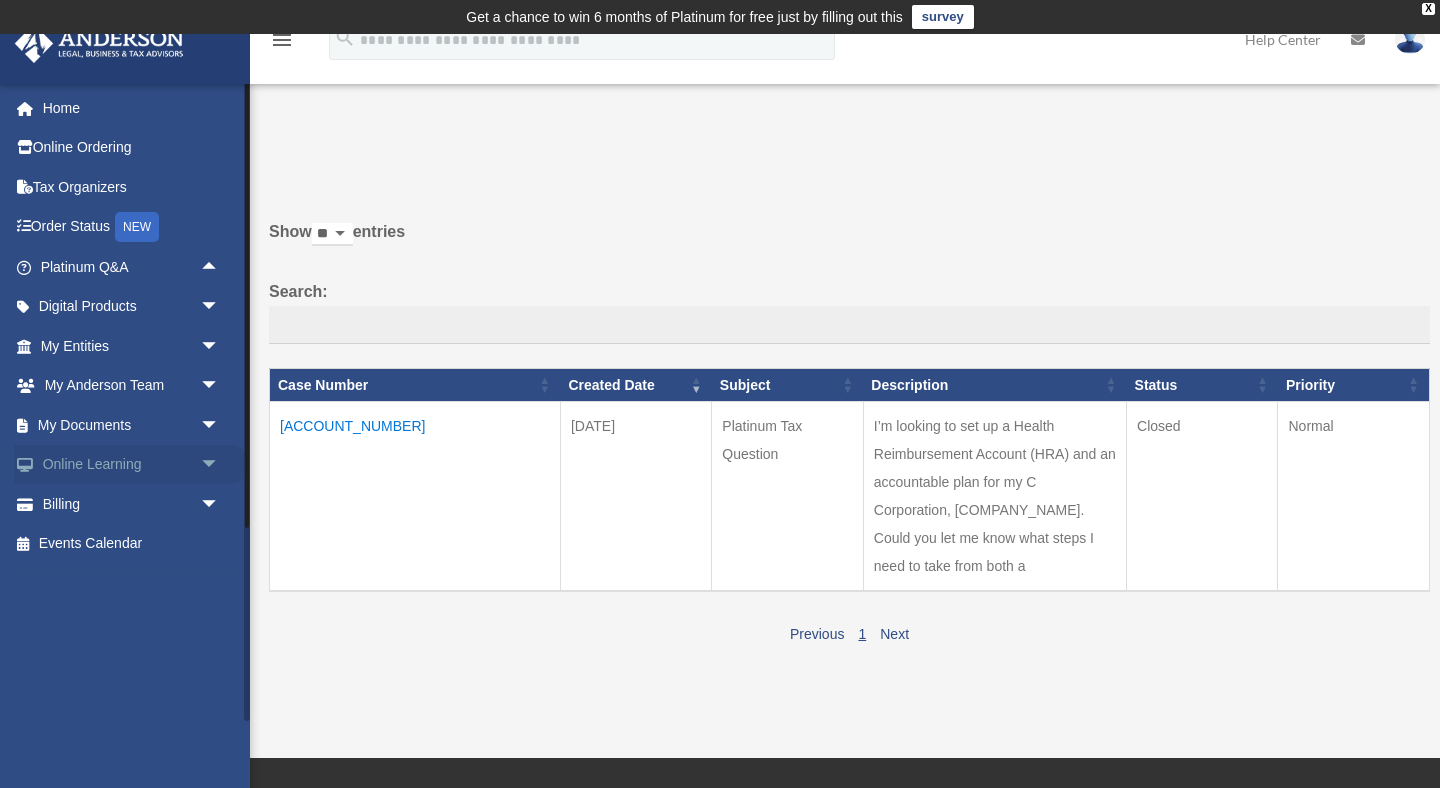 click on "Online Learning arrow_drop_down" at bounding box center [132, 465] 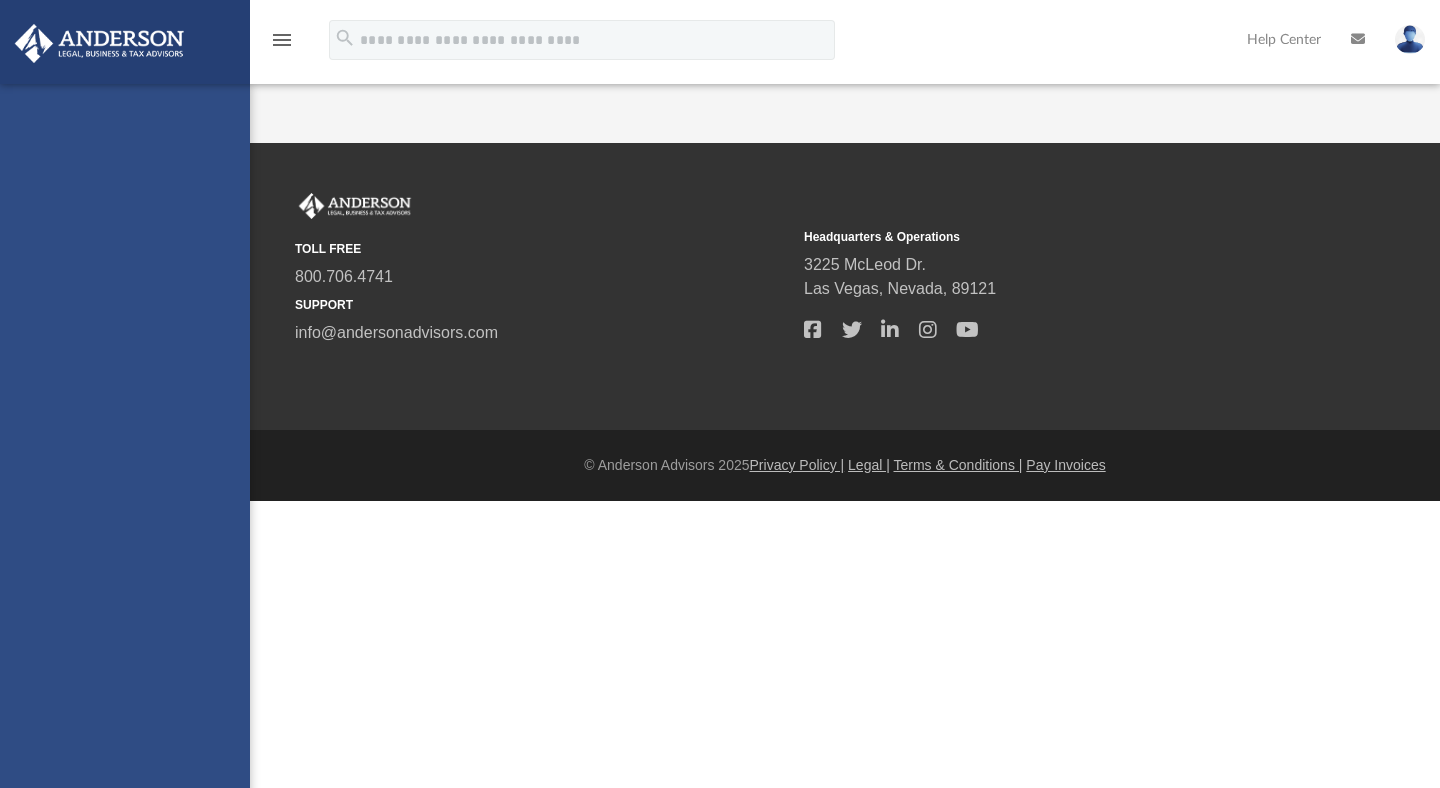 scroll, scrollTop: 0, scrollLeft: 0, axis: both 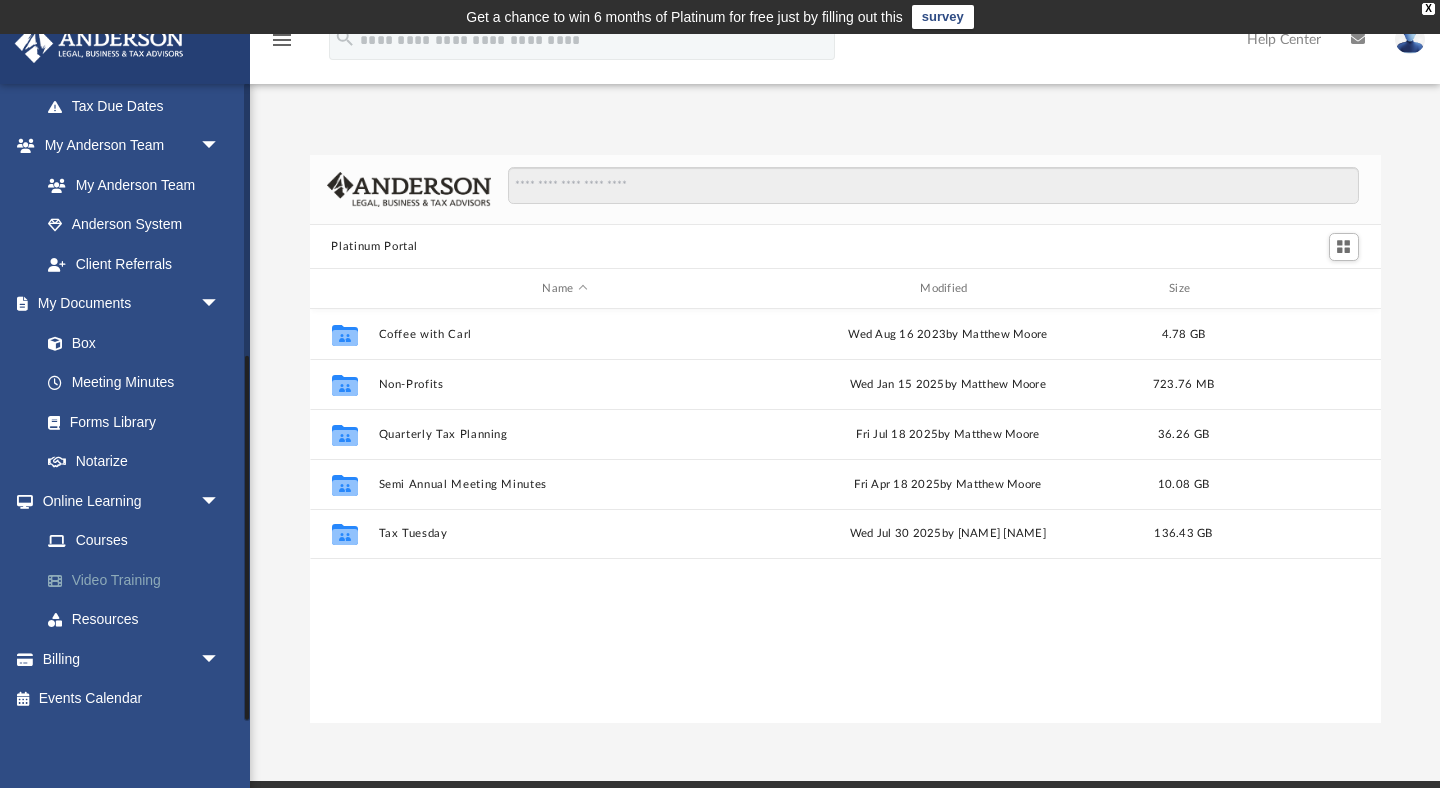 click on "Video Training" at bounding box center [139, 580] 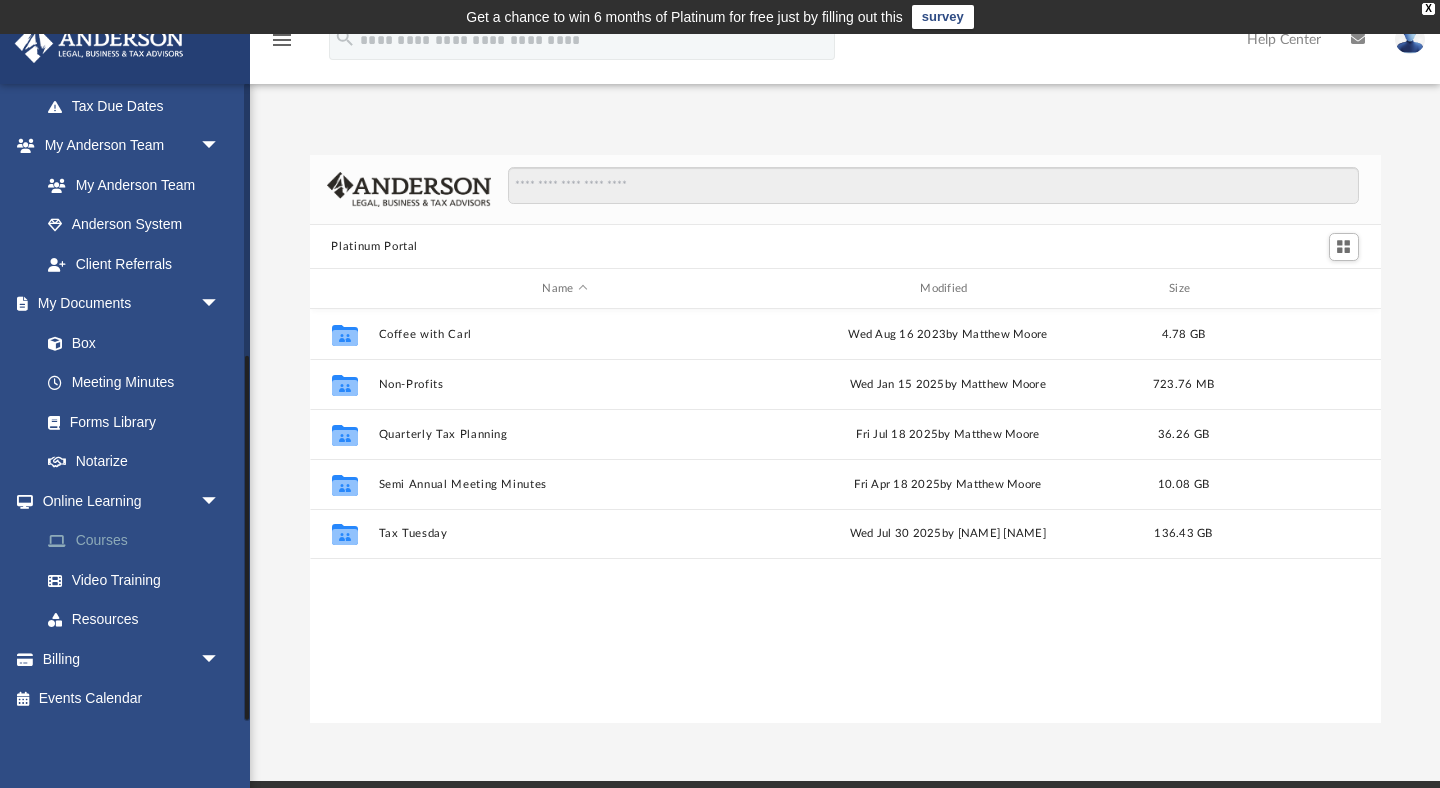 click on "Courses" at bounding box center (139, 541) 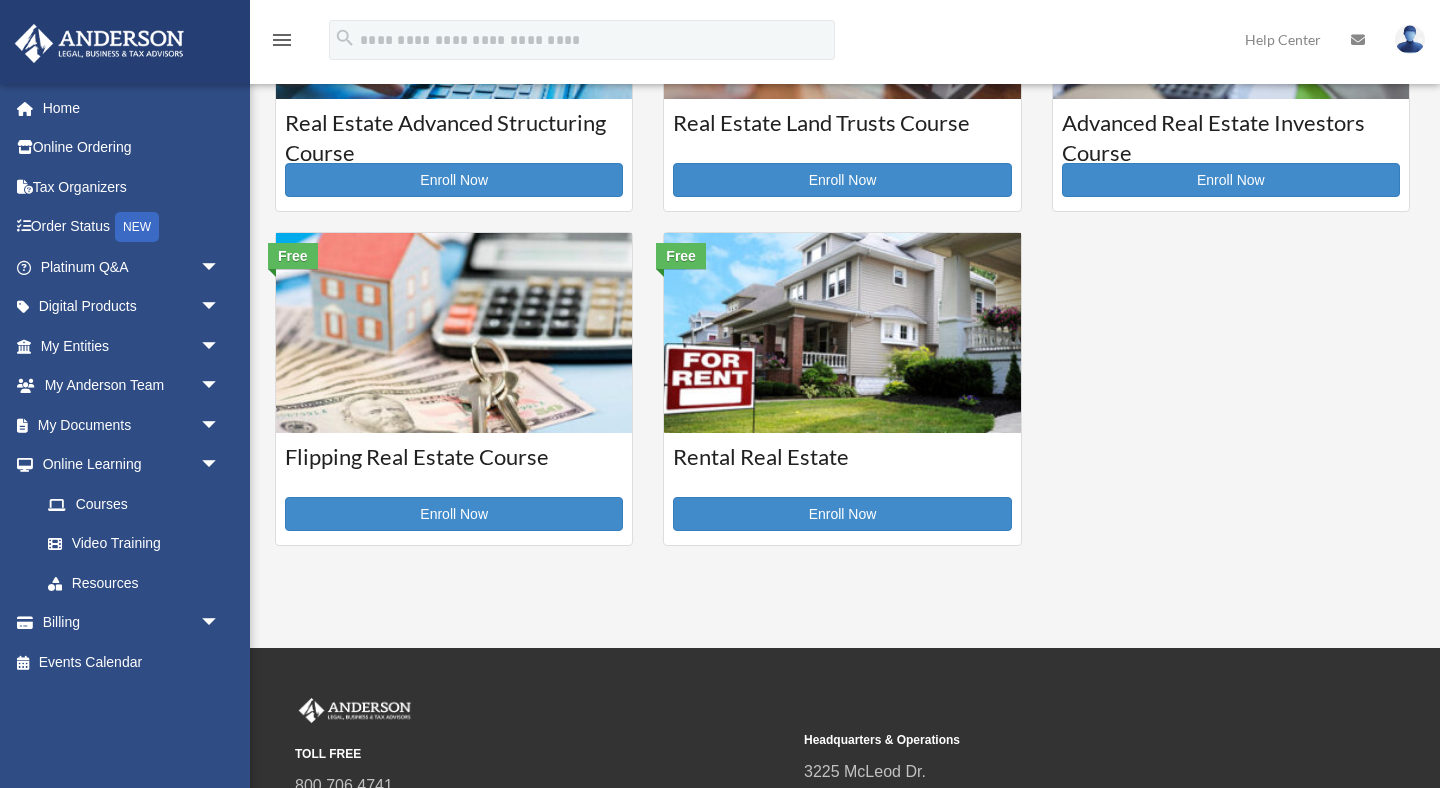 scroll, scrollTop: 592, scrollLeft: 0, axis: vertical 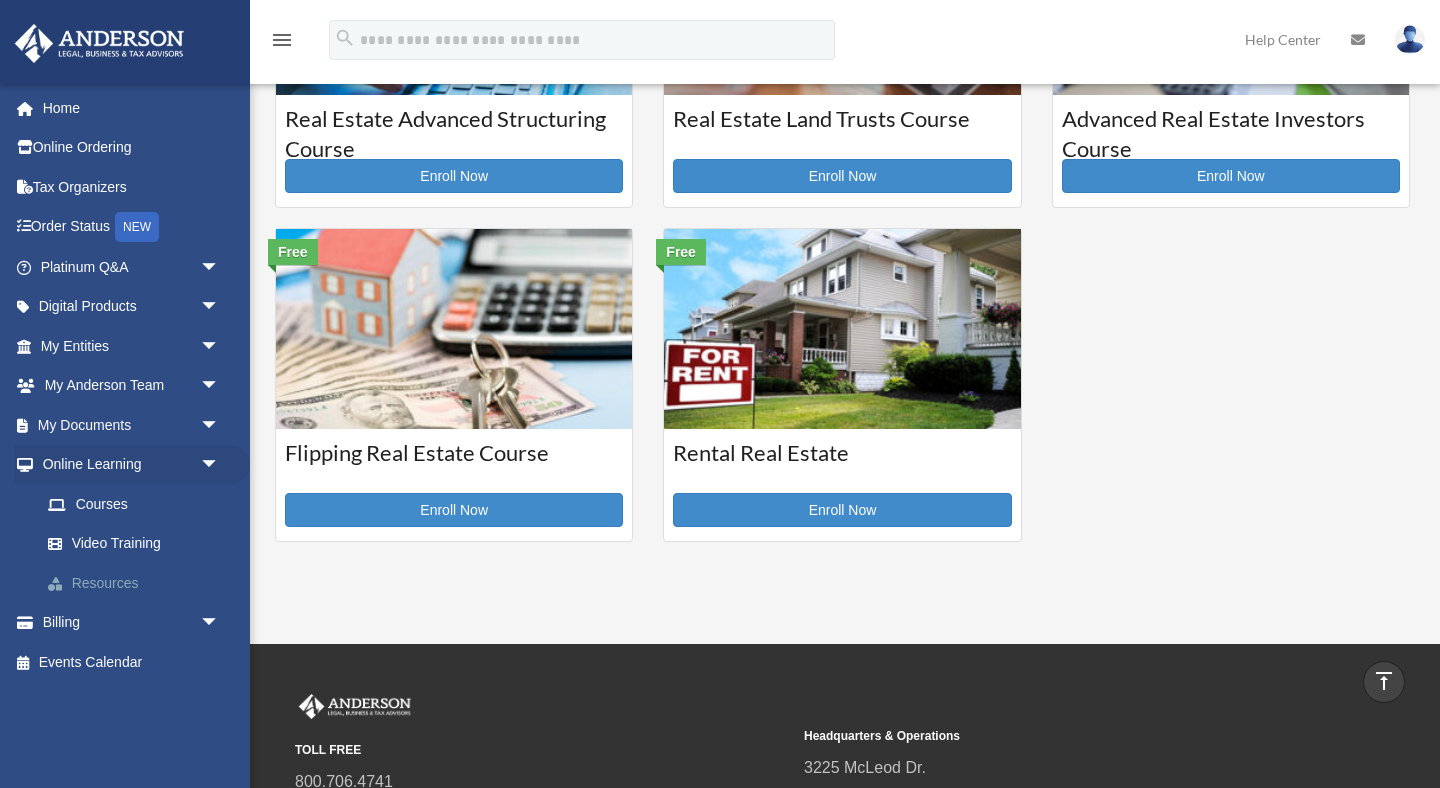 click on "Resources" at bounding box center [139, 583] 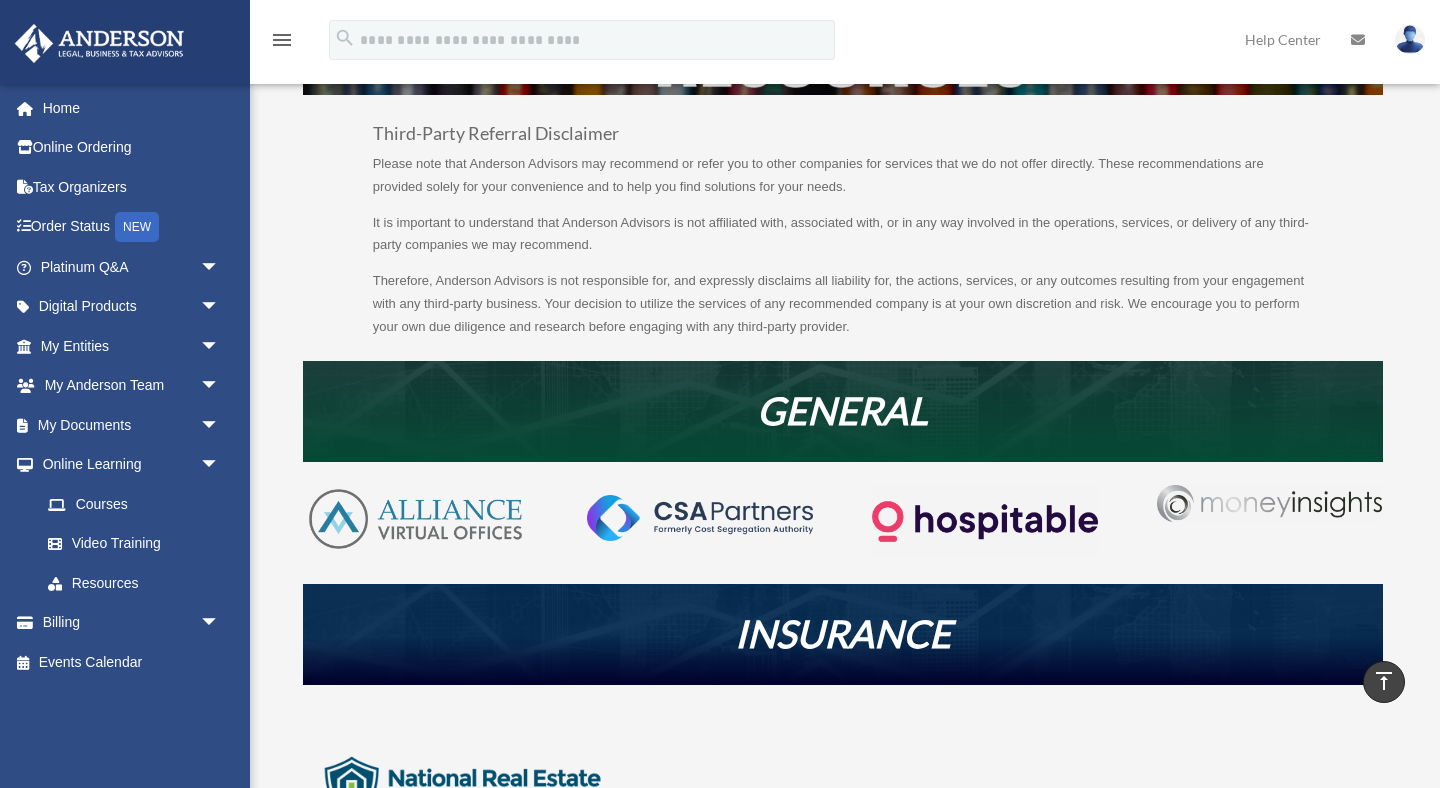 scroll, scrollTop: 135, scrollLeft: 0, axis: vertical 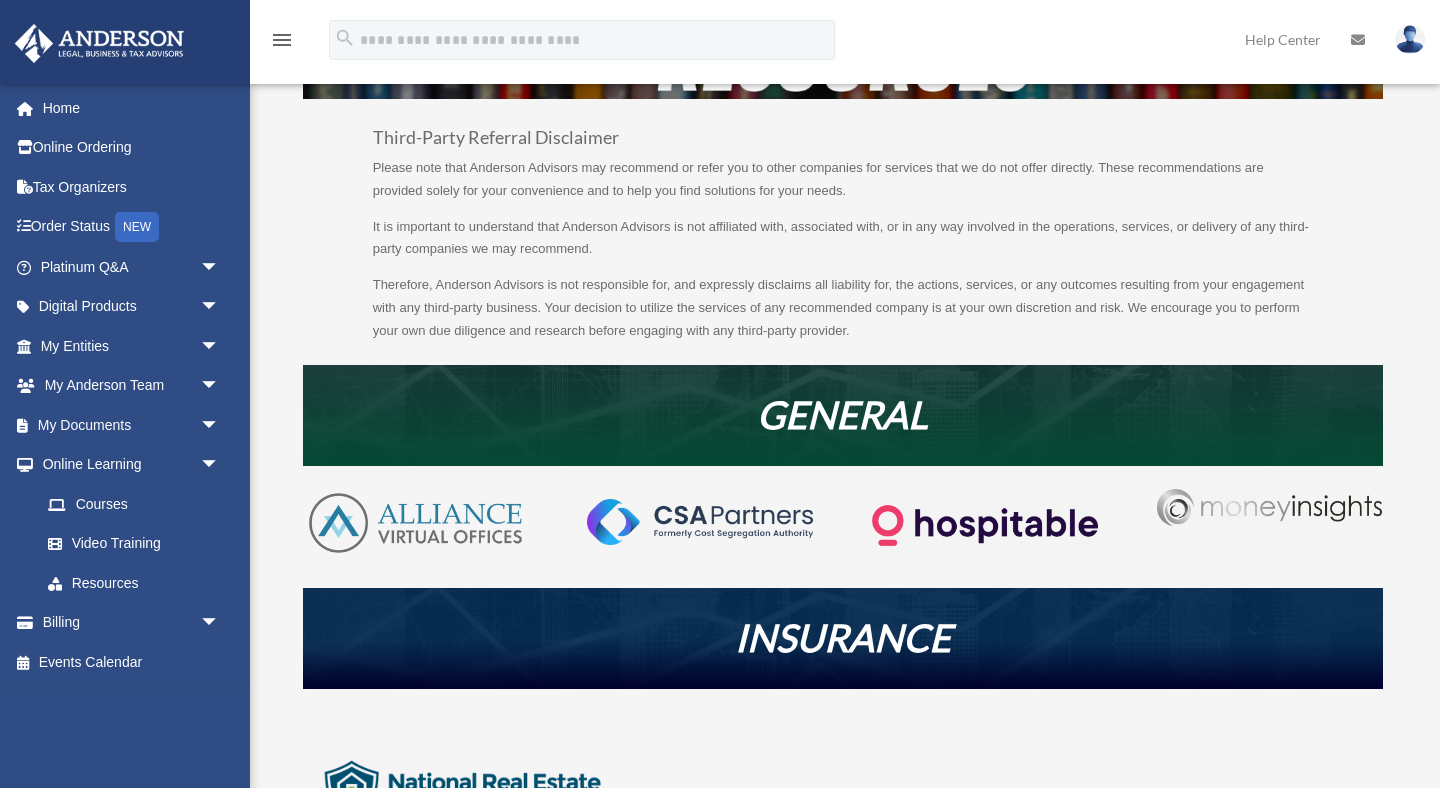 click at bounding box center (1269, 507) 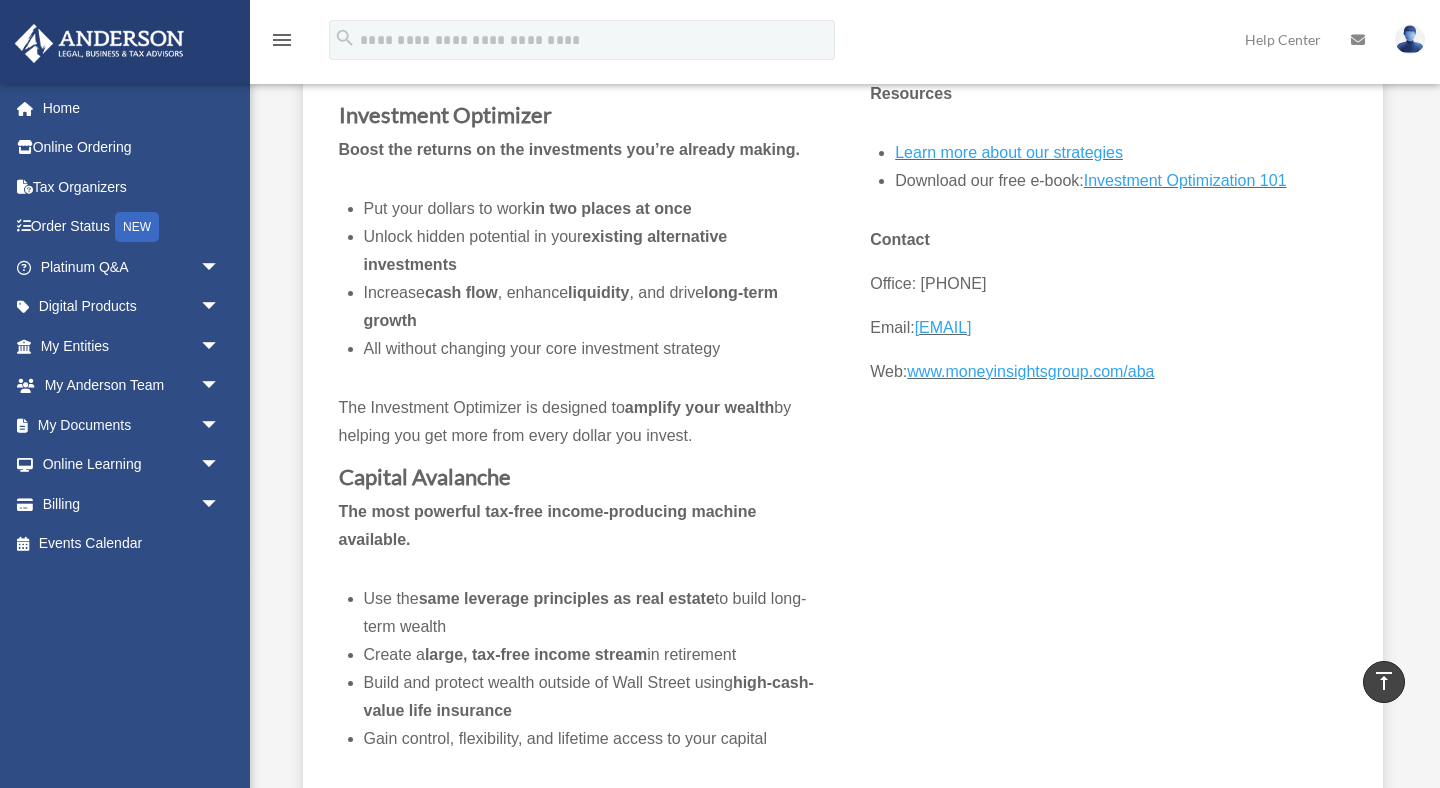 scroll, scrollTop: 418, scrollLeft: 0, axis: vertical 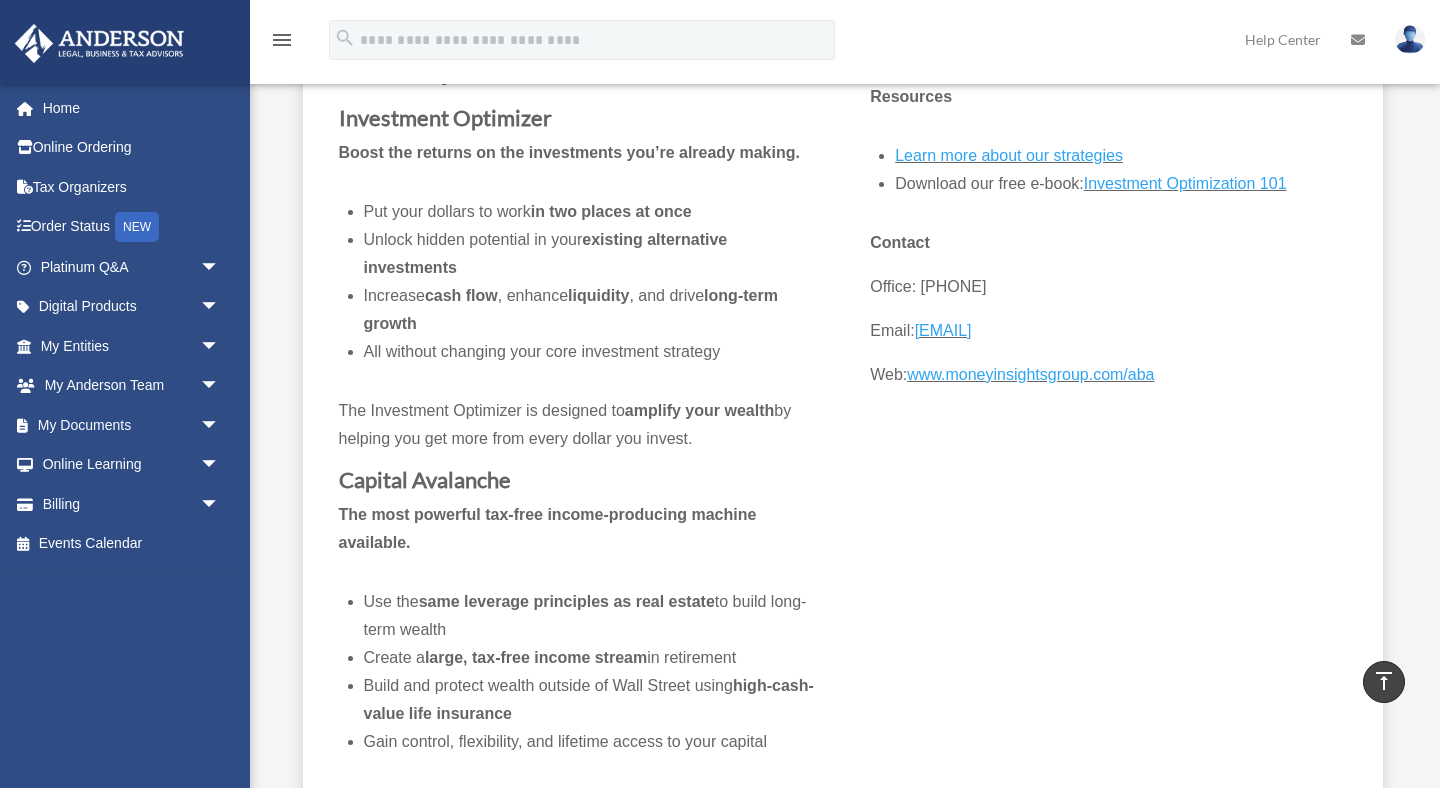 click on "www.moneyinsightsgroup.com/aba" at bounding box center (1030, 379) 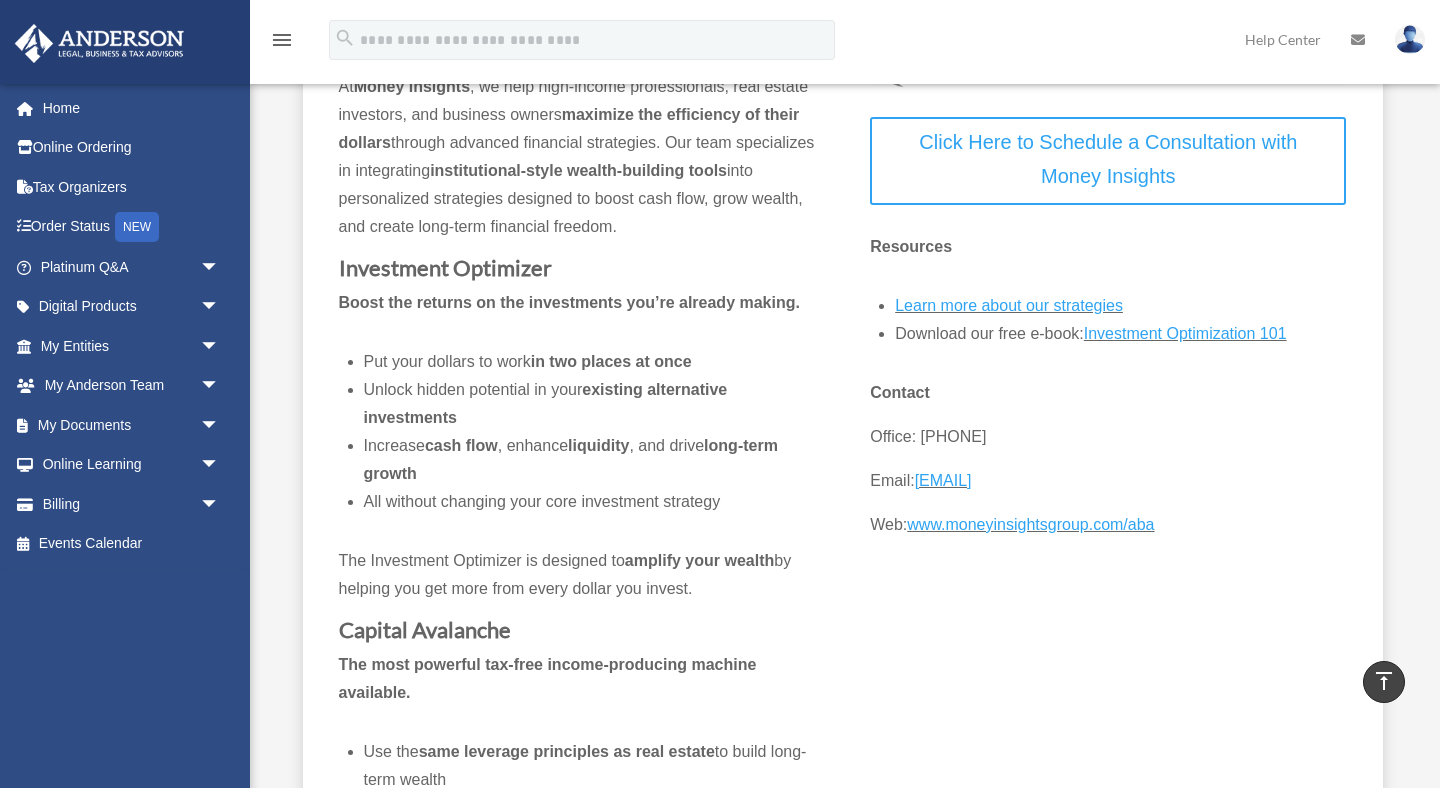 scroll, scrollTop: 0, scrollLeft: 0, axis: both 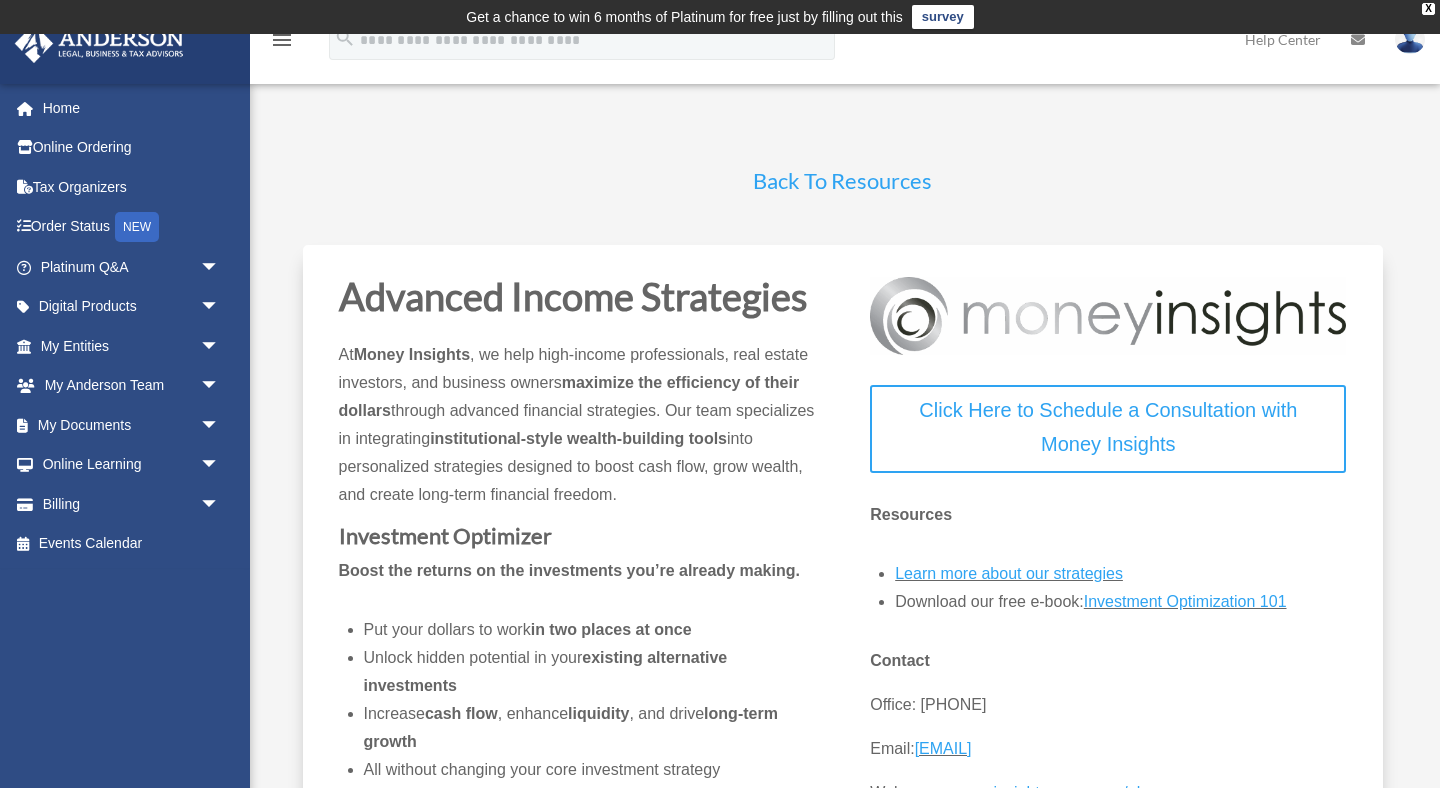 click on "Back To Resources" at bounding box center [842, 185] 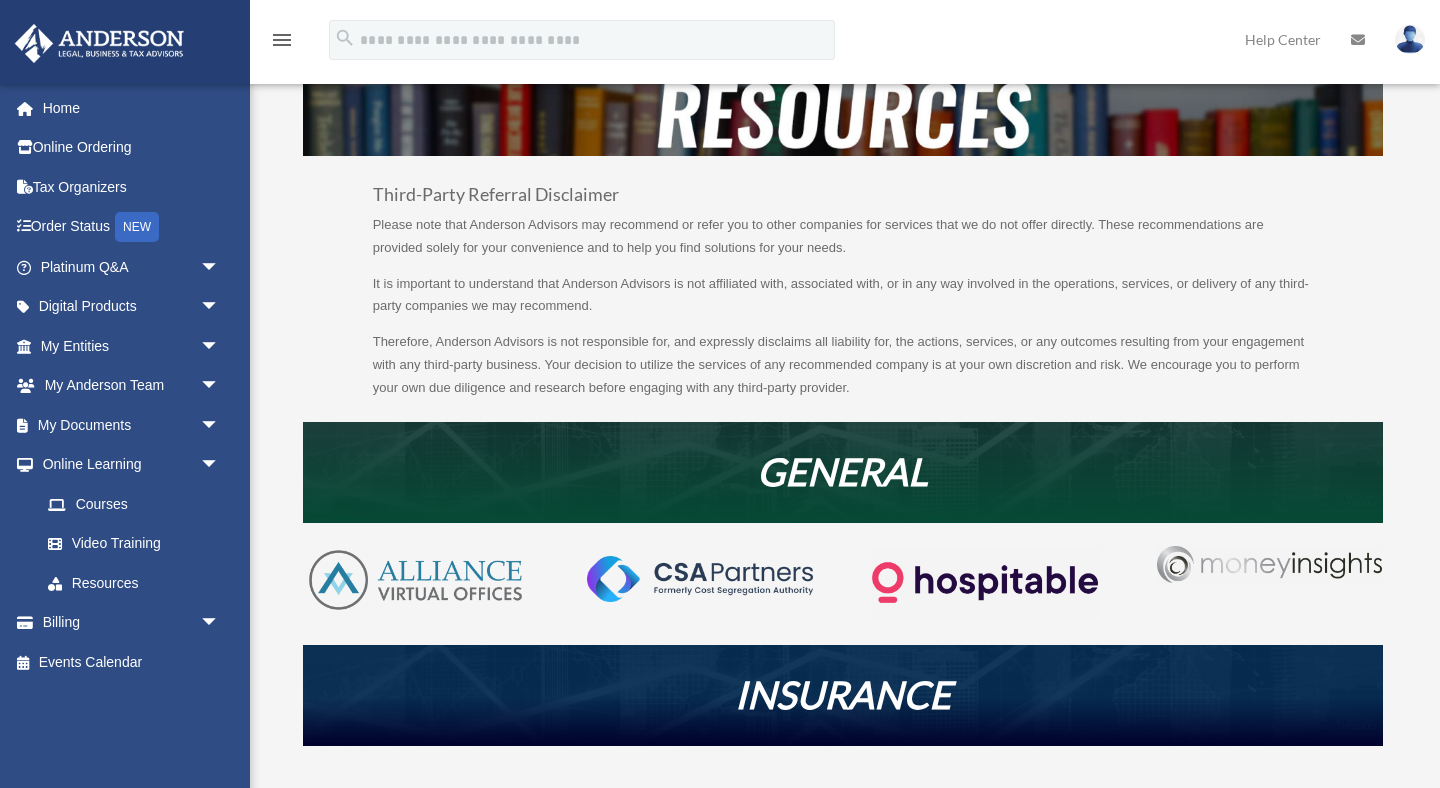 scroll, scrollTop: 109, scrollLeft: 0, axis: vertical 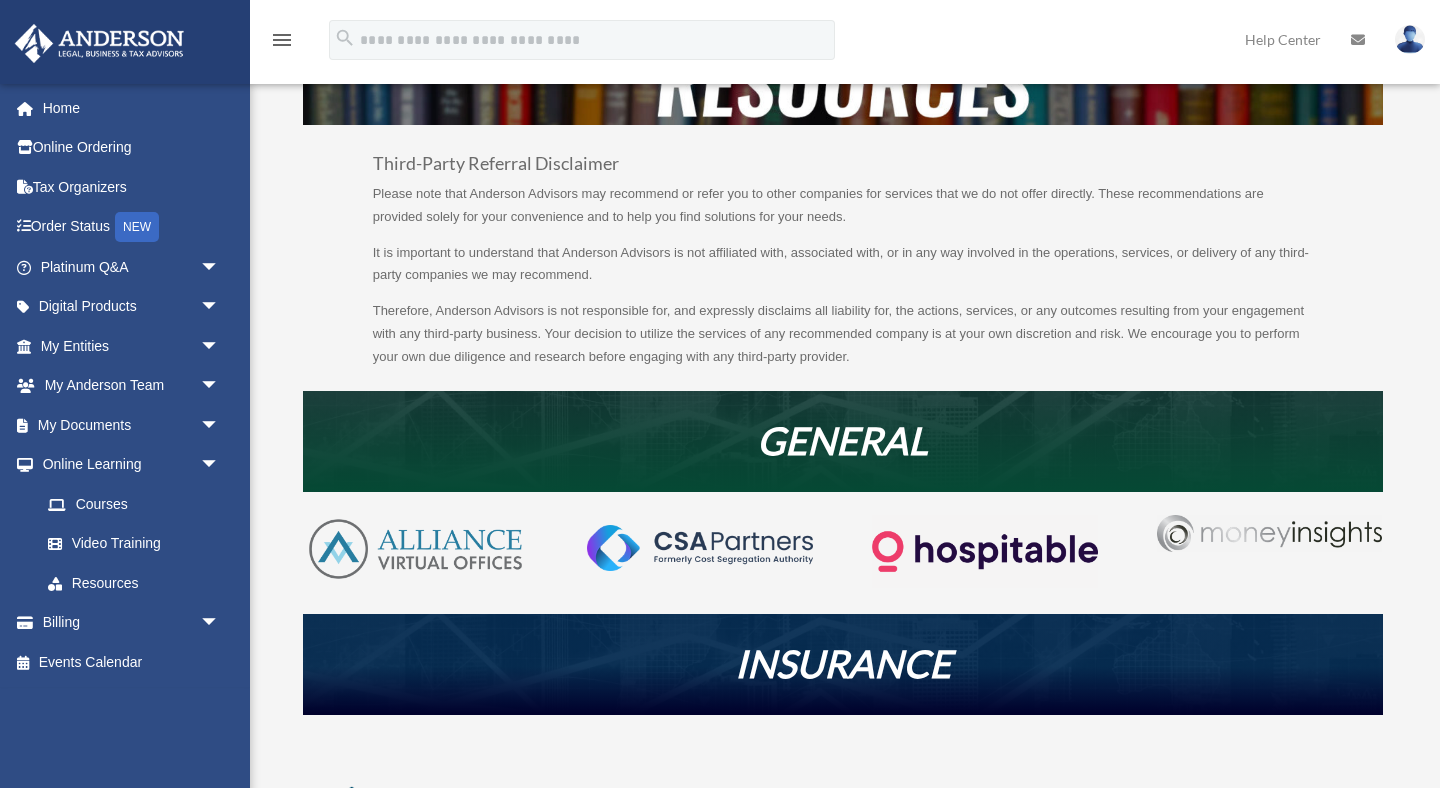 click at bounding box center (984, 551) 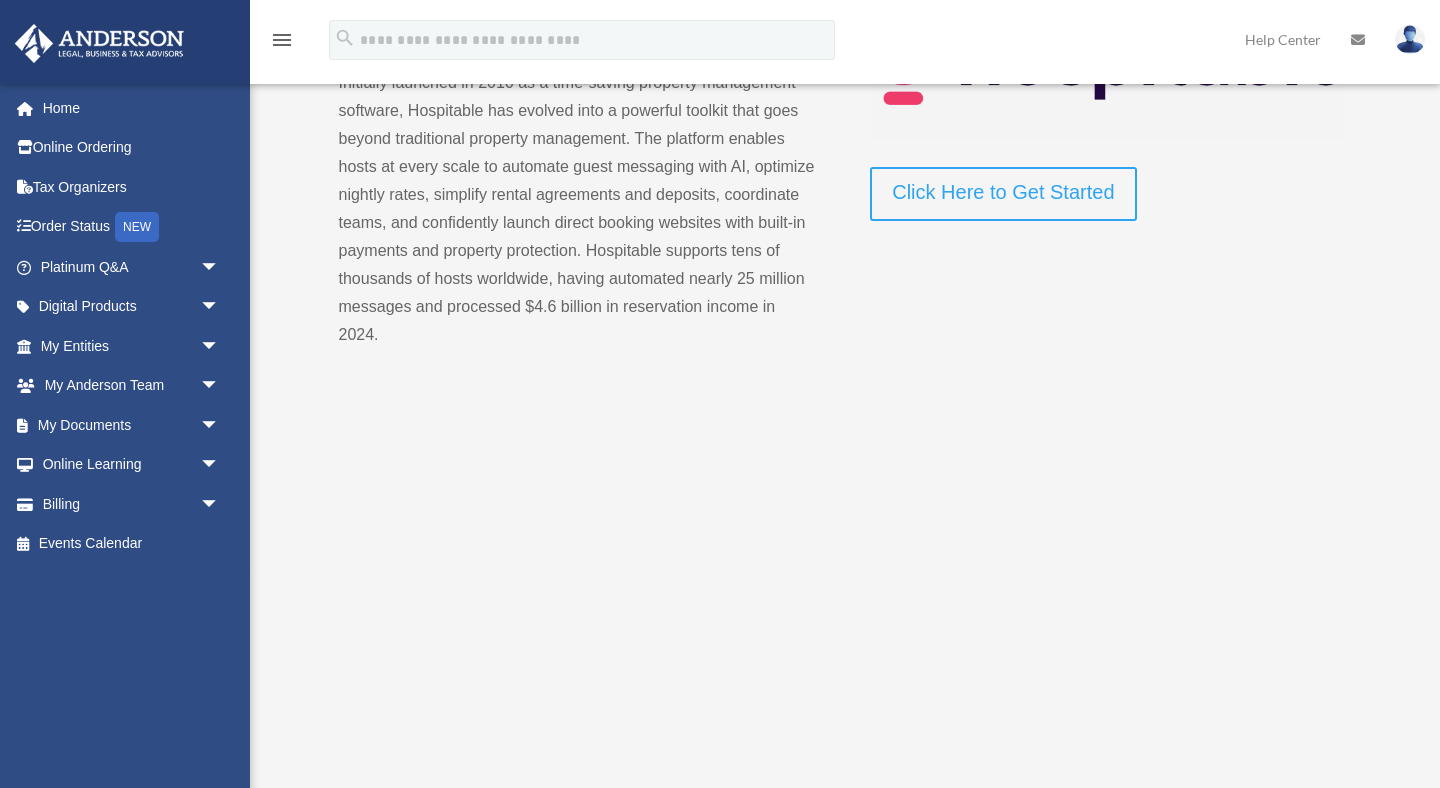 scroll, scrollTop: 0, scrollLeft: 0, axis: both 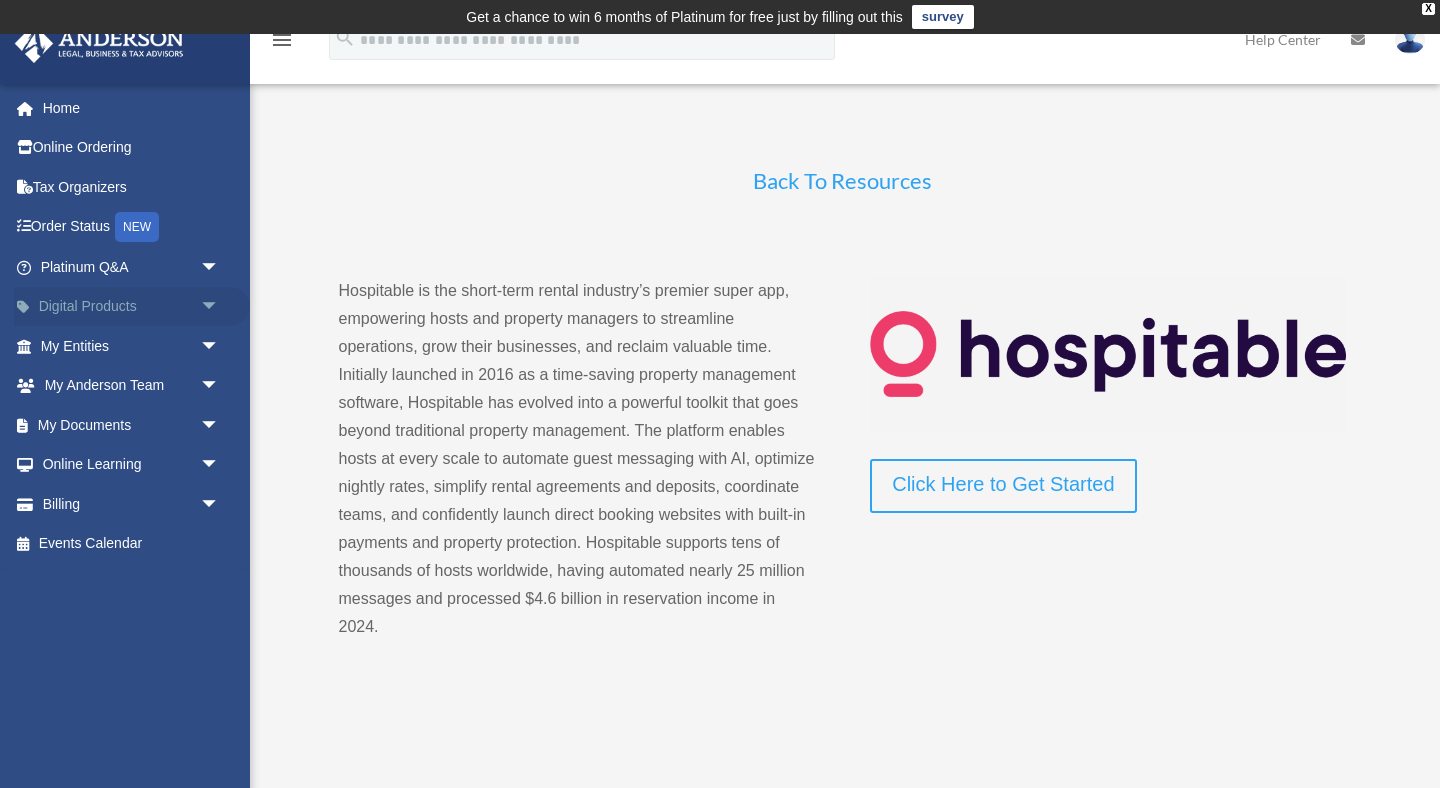 click on "Digital Products arrow_drop_down" at bounding box center (132, 307) 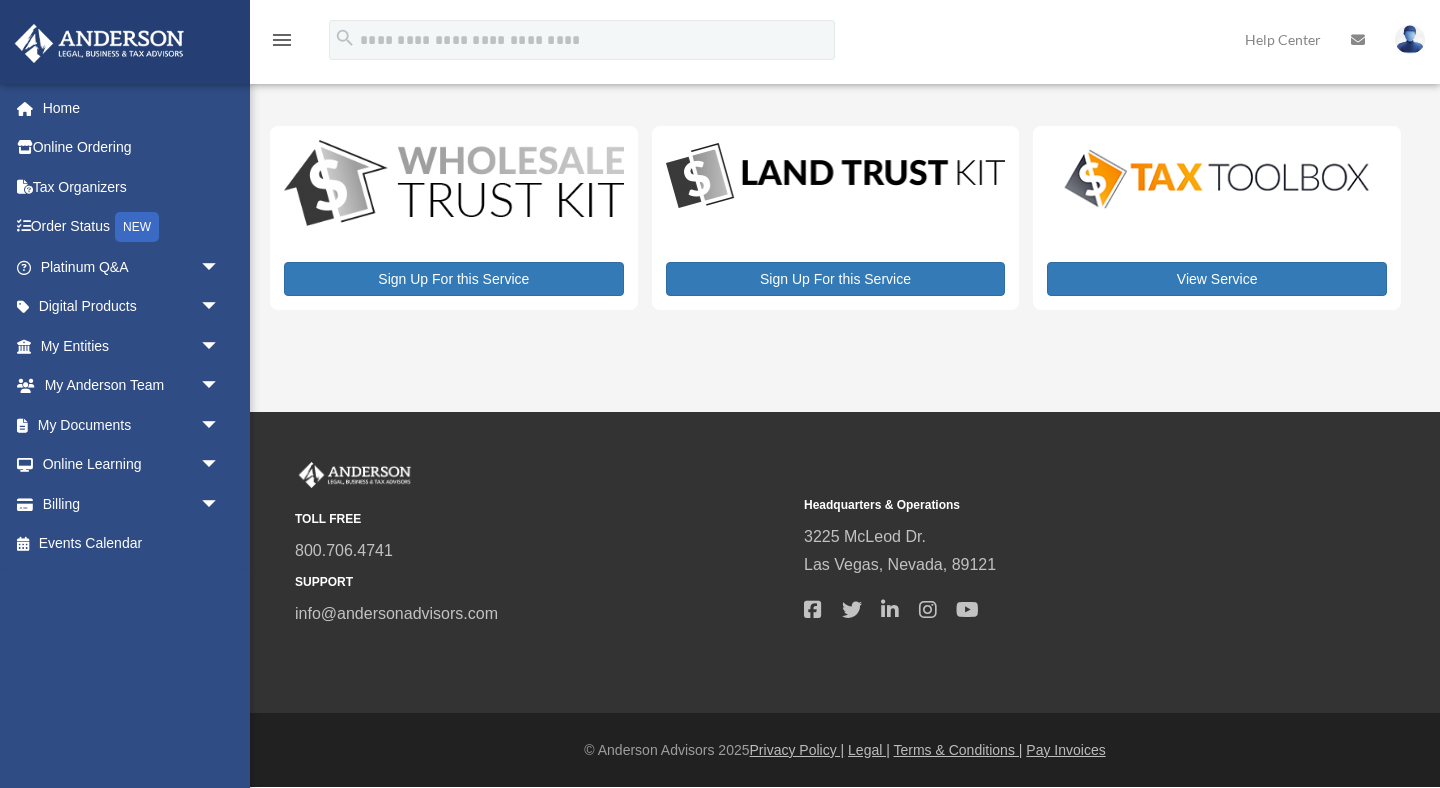 scroll, scrollTop: 0, scrollLeft: 0, axis: both 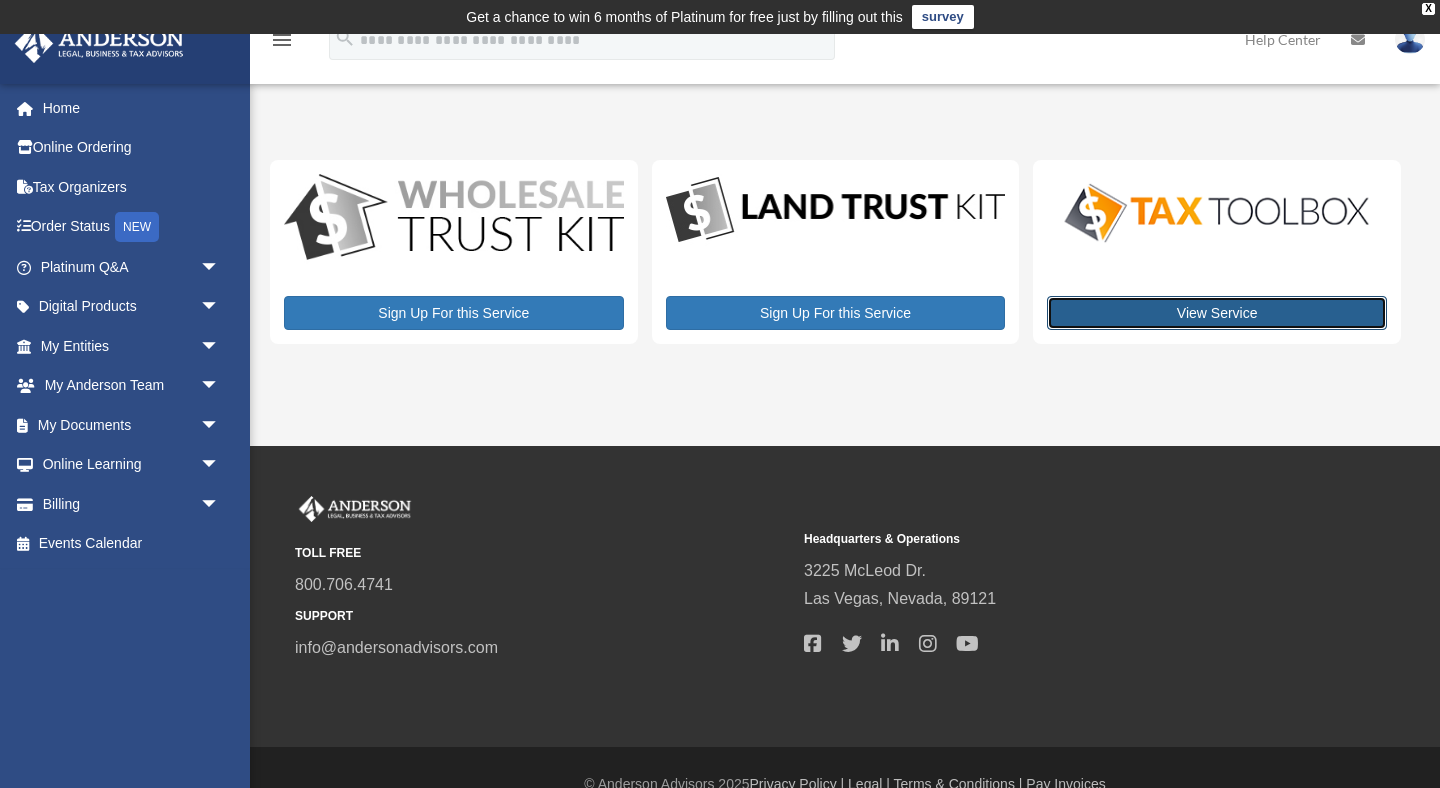 click on "View Service" at bounding box center [1217, 313] 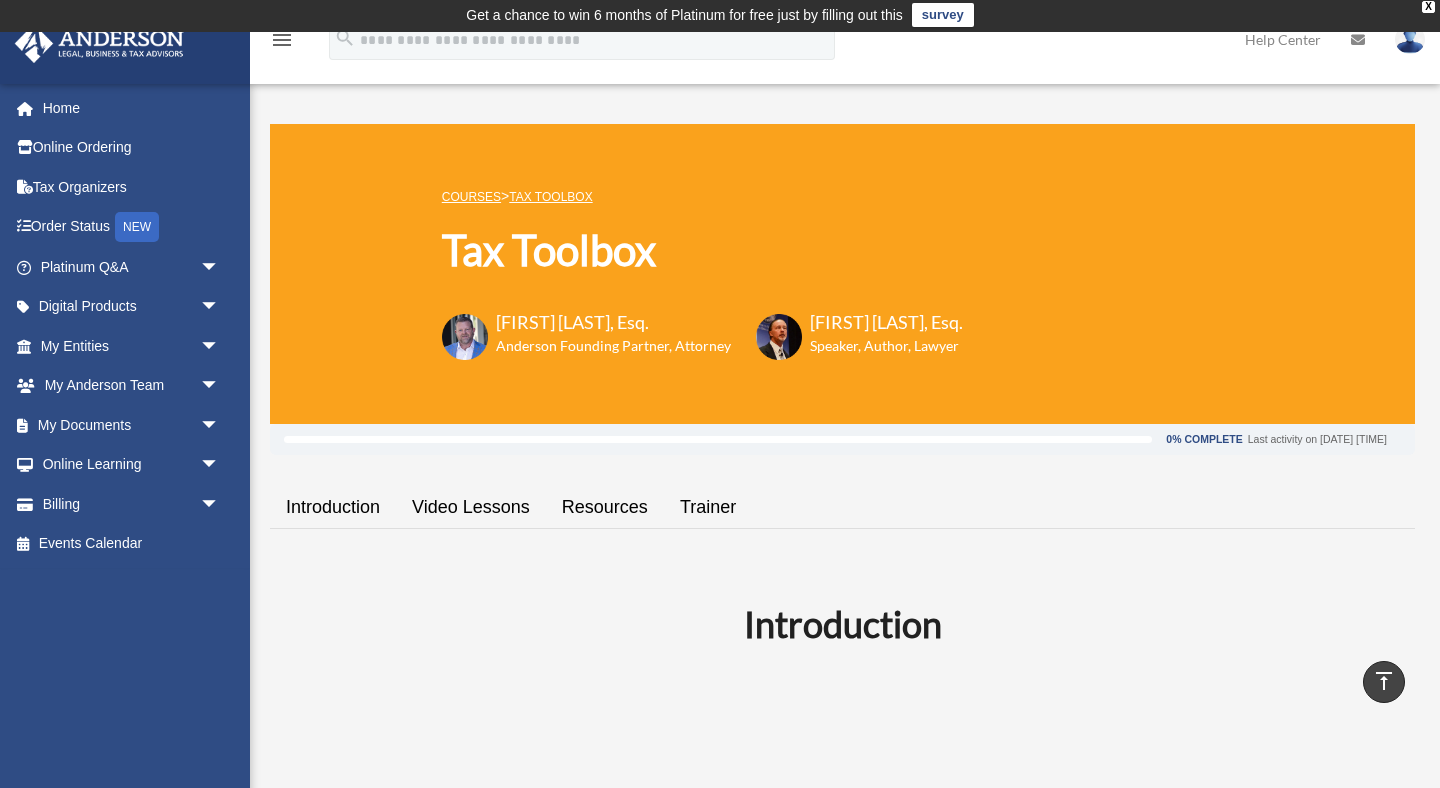 scroll, scrollTop: 0, scrollLeft: 0, axis: both 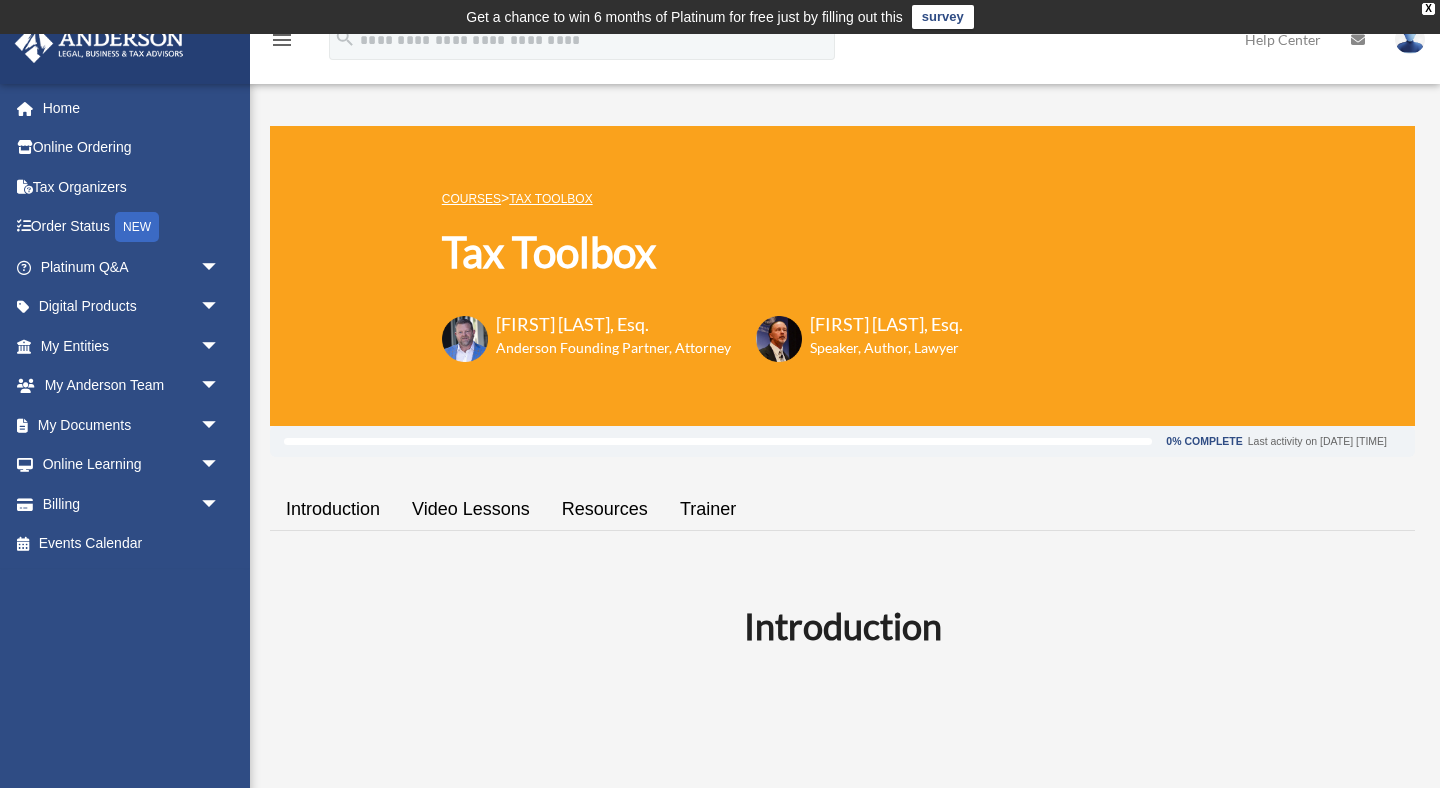 click on "Resources" at bounding box center [605, 509] 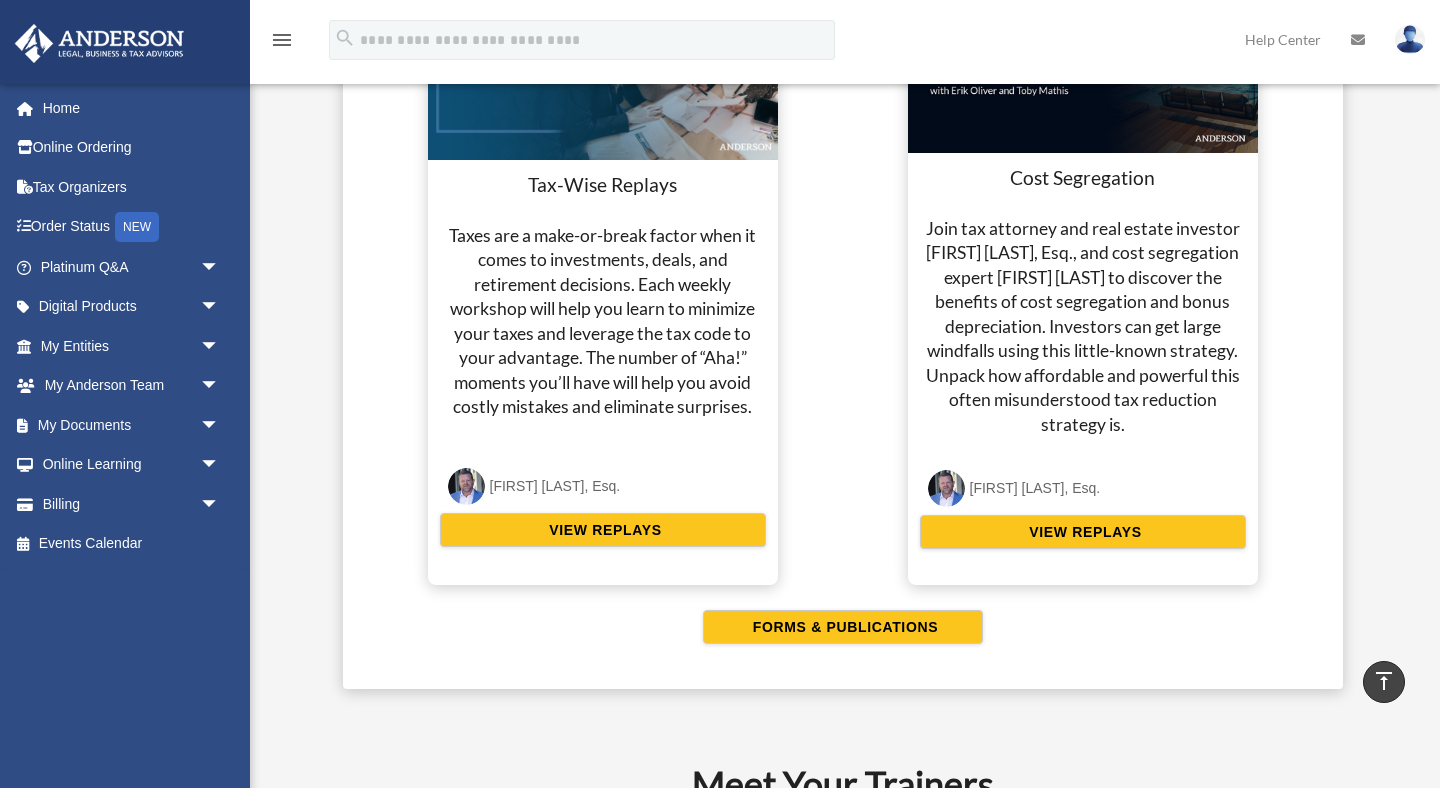scroll, scrollTop: 3228, scrollLeft: 0, axis: vertical 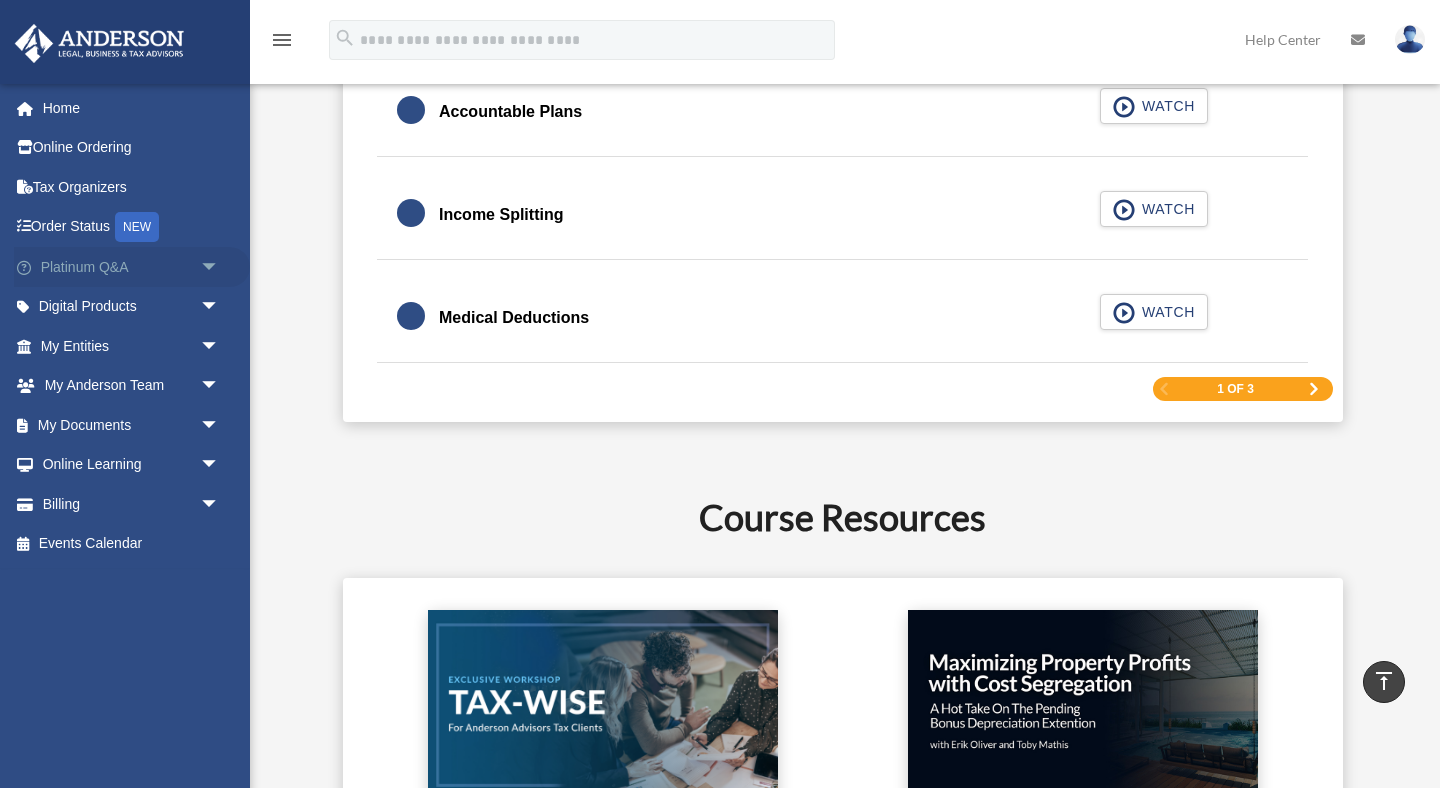 click on "arrow_drop_down" at bounding box center [220, 267] 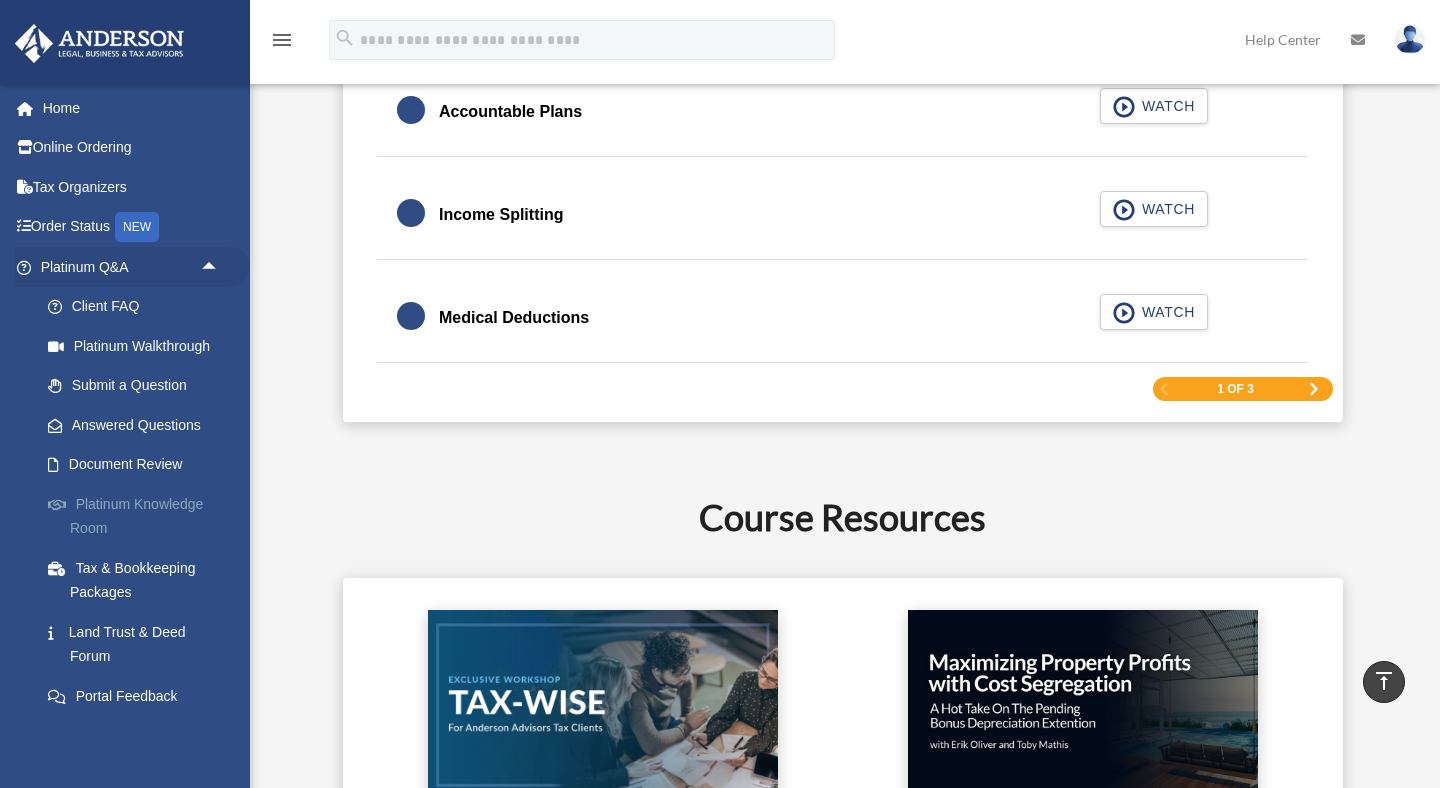 click on "Platinum Knowledge Room" at bounding box center (139, 516) 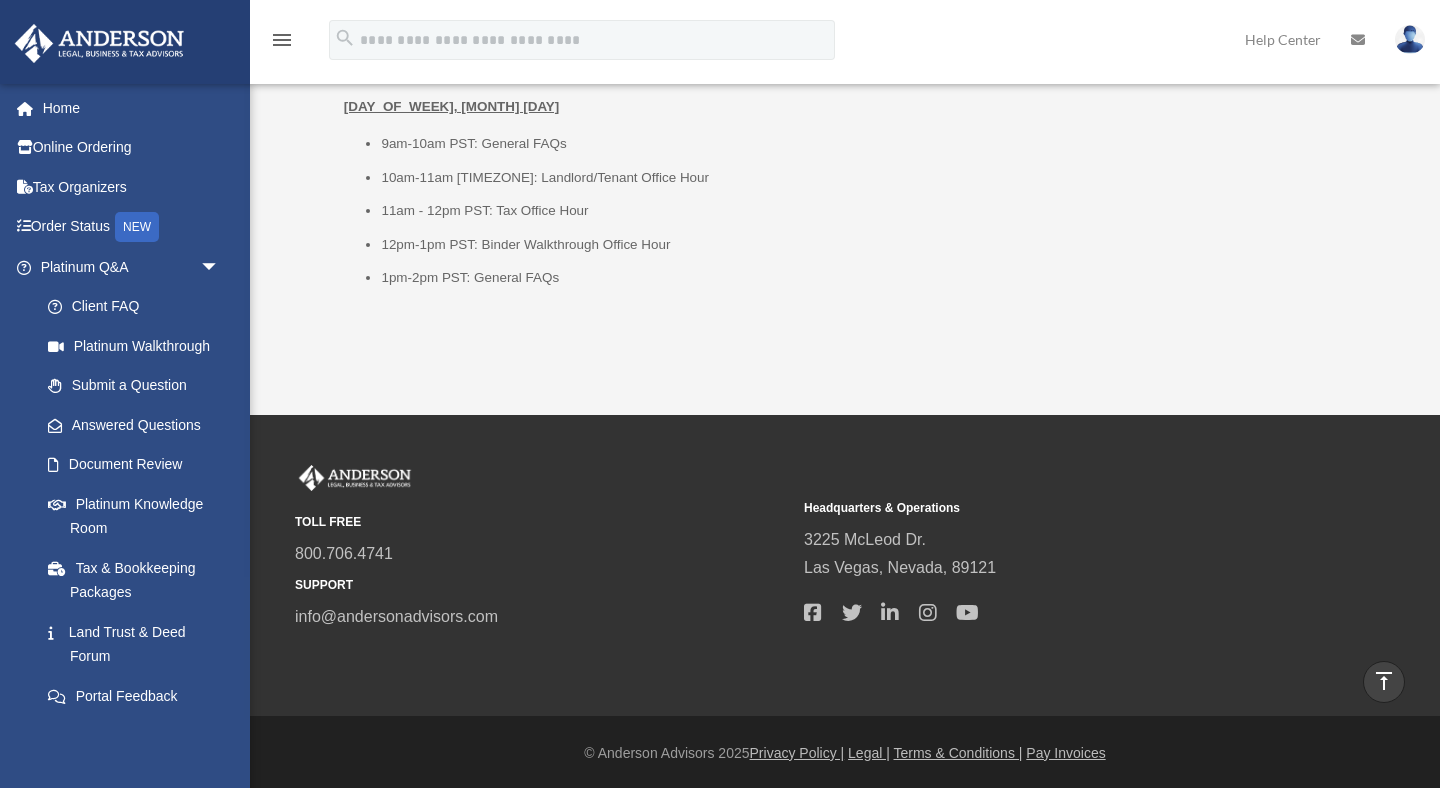 scroll, scrollTop: 2761, scrollLeft: 0, axis: vertical 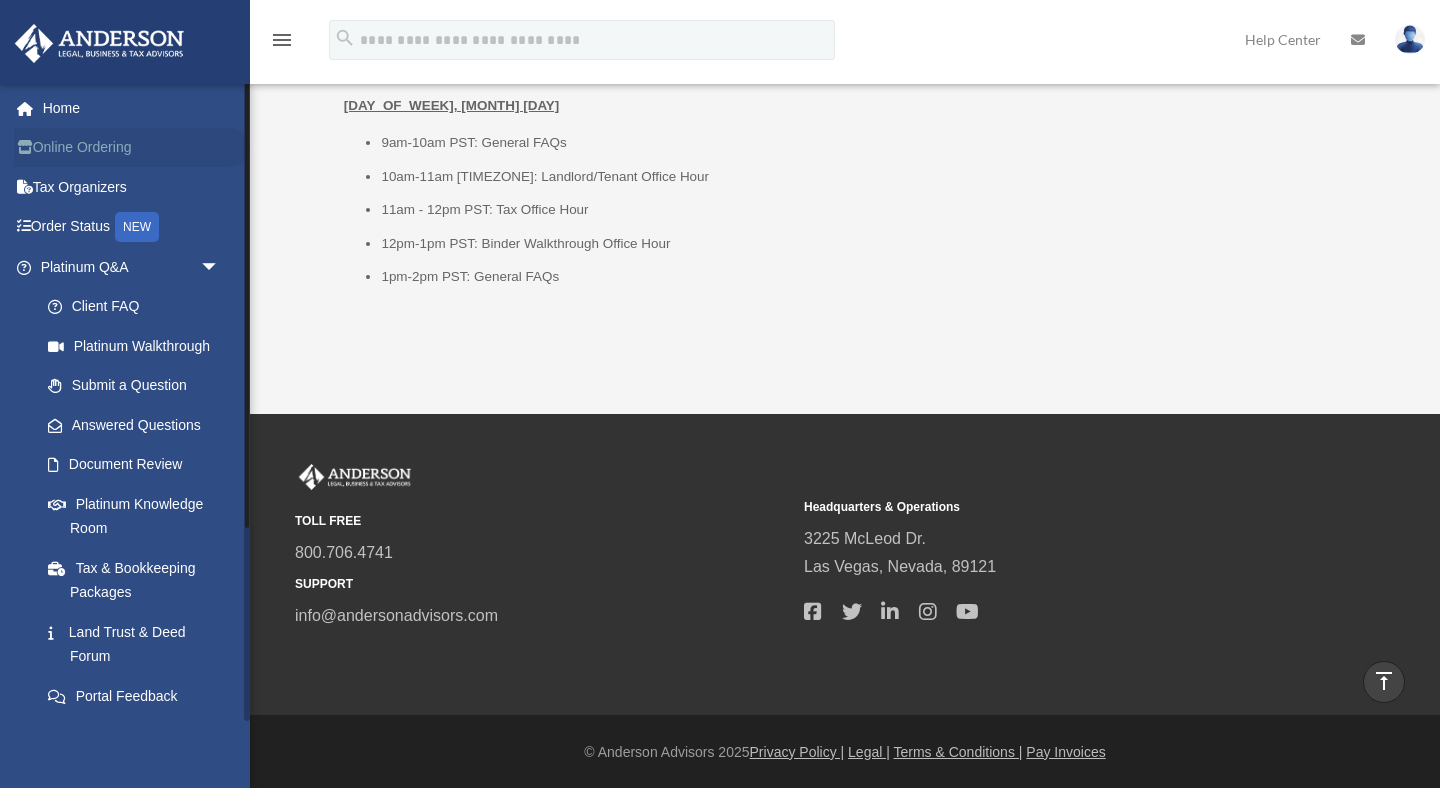 click on "Online Ordering" at bounding box center [132, 148] 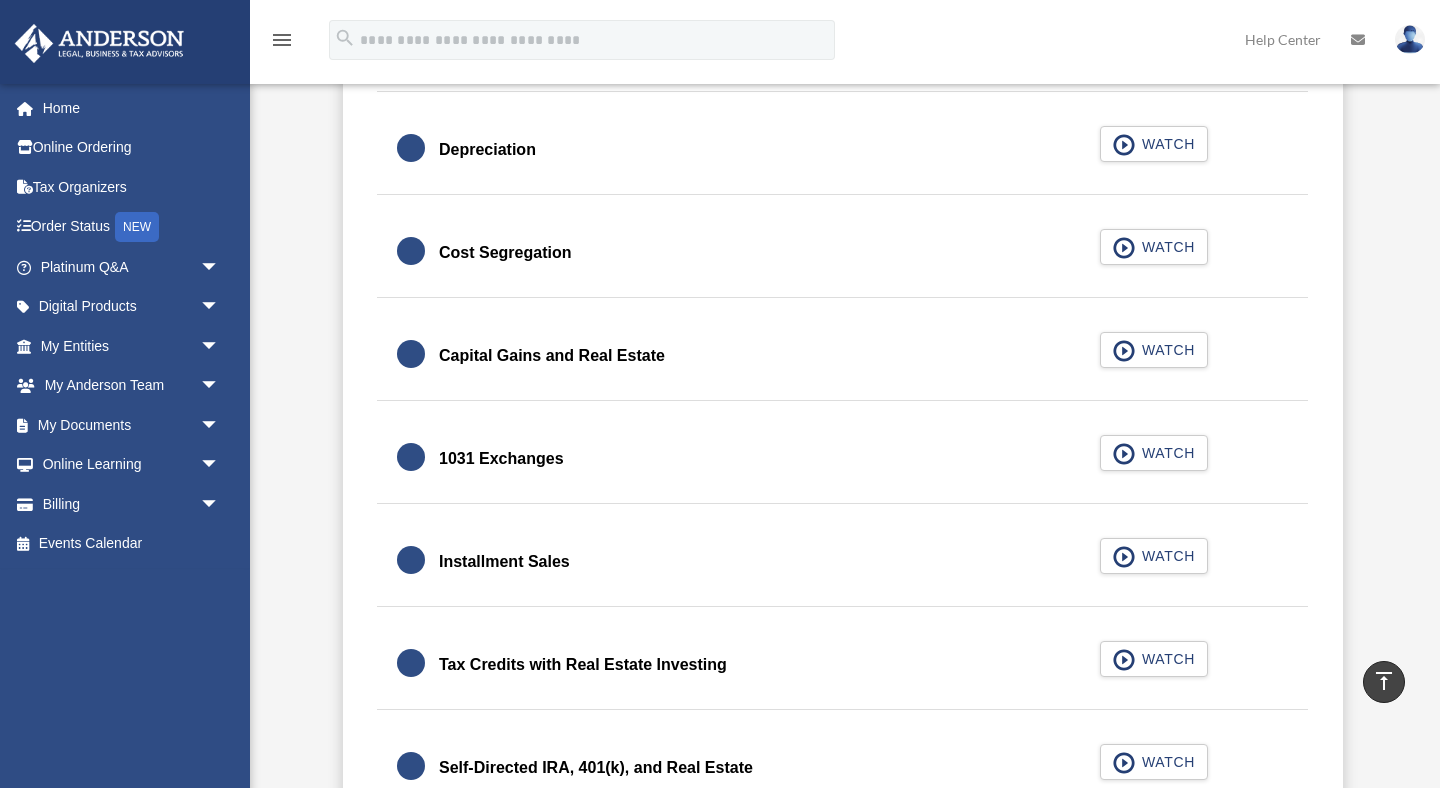 scroll, scrollTop: 2067, scrollLeft: 0, axis: vertical 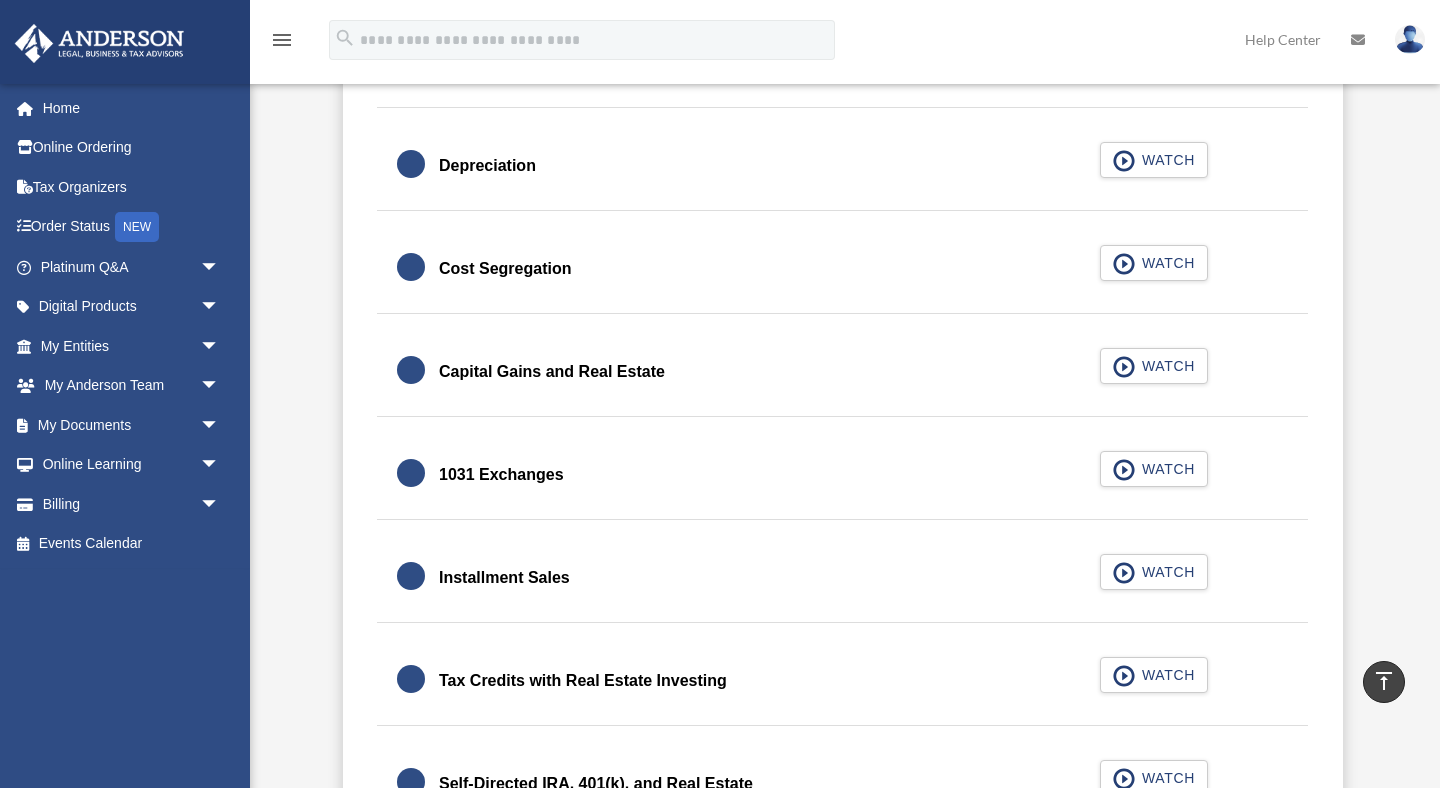 click on "menu" at bounding box center [282, 40] 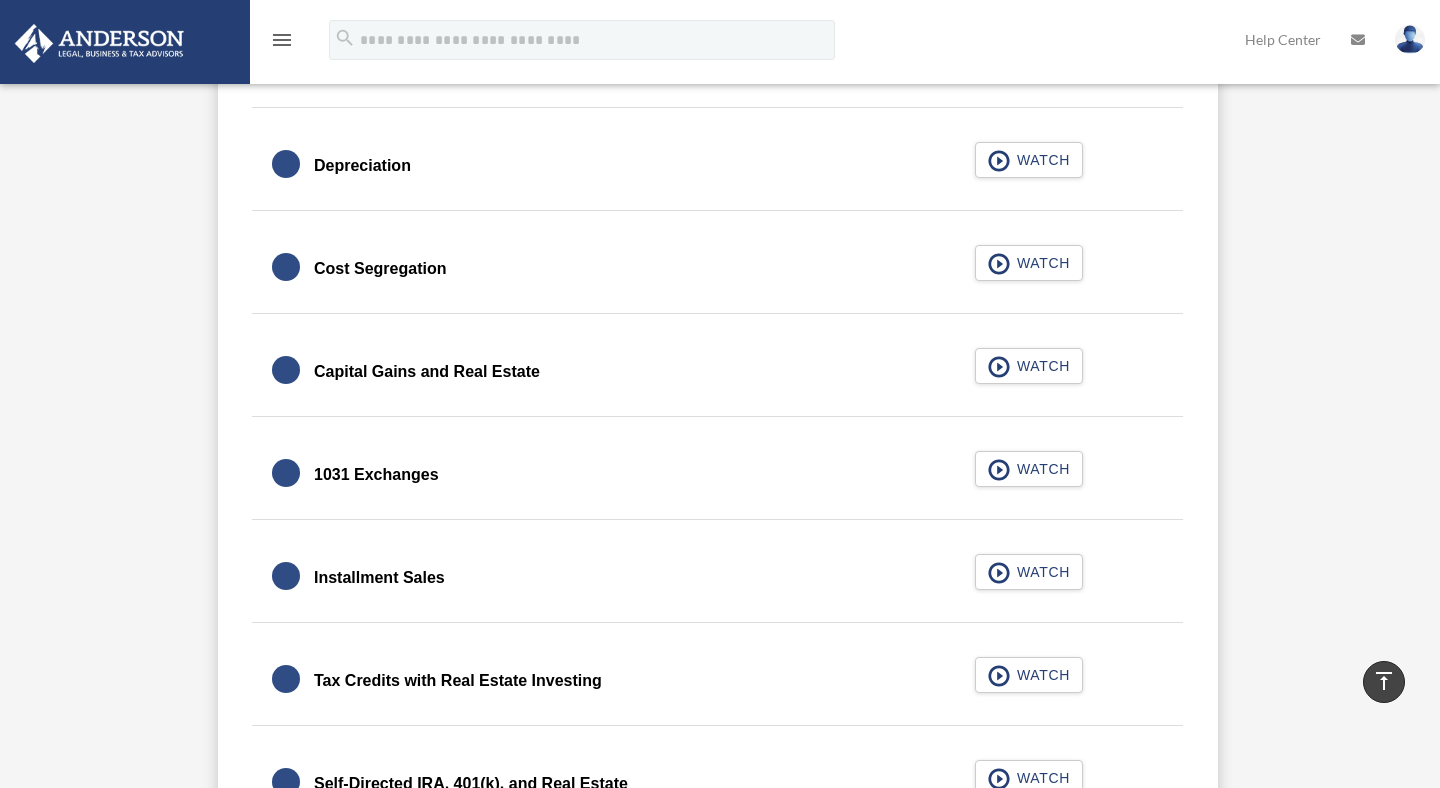click on "menu" at bounding box center [282, 40] 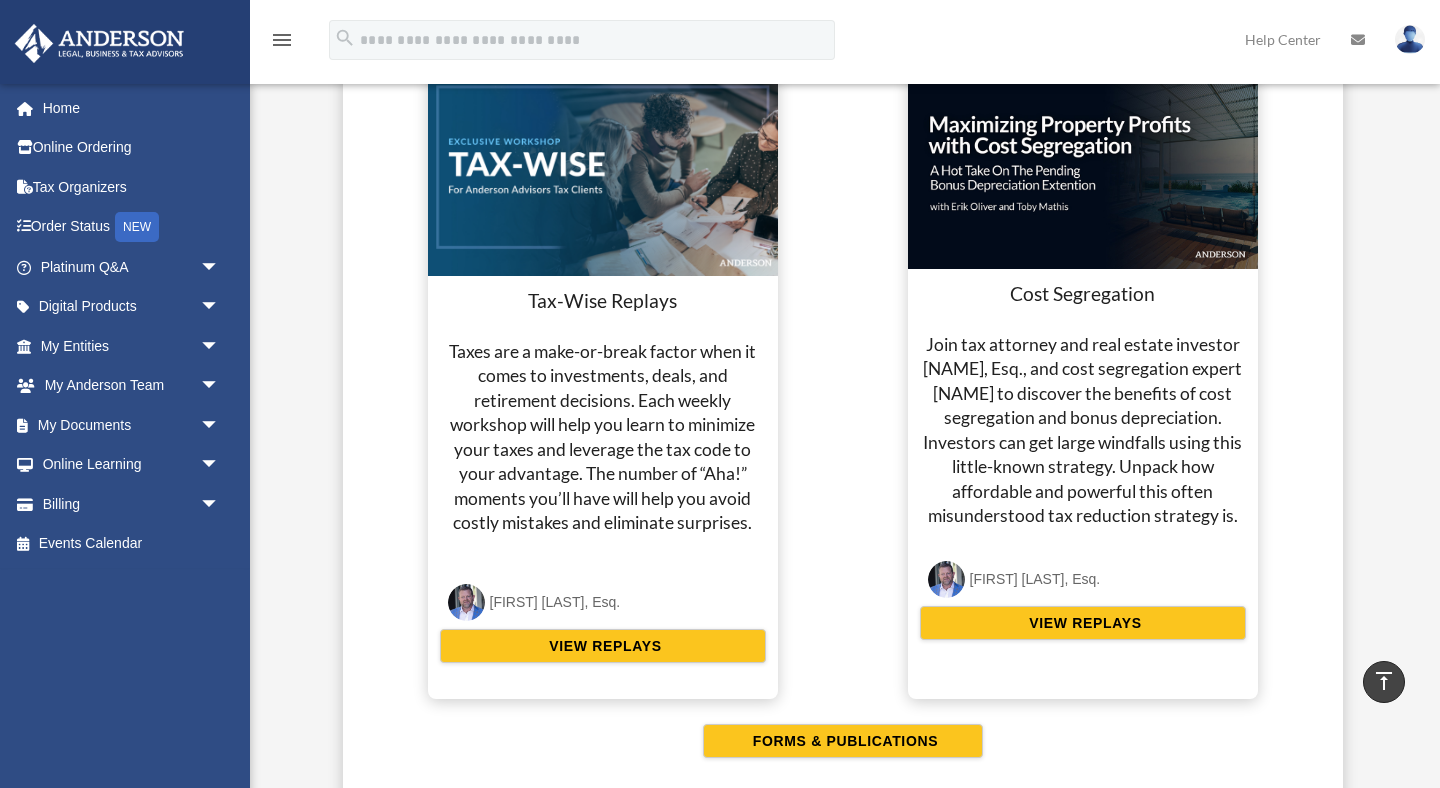 scroll, scrollTop: 3762, scrollLeft: 0, axis: vertical 